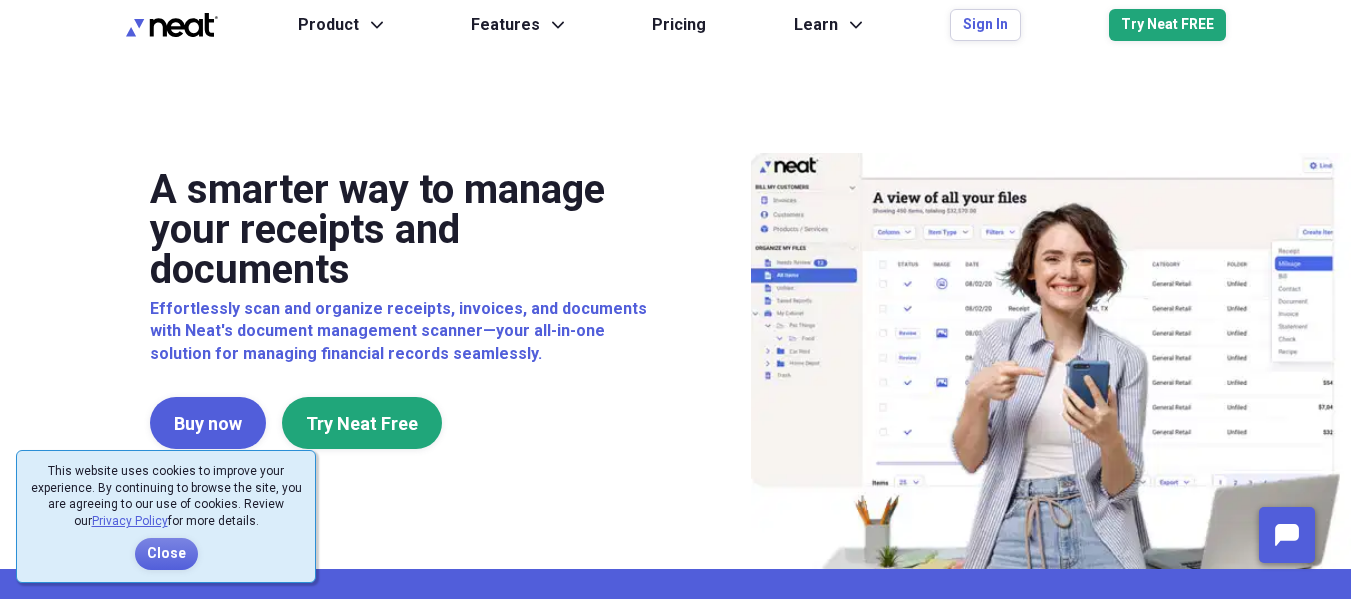 scroll, scrollTop: 0, scrollLeft: 0, axis: both 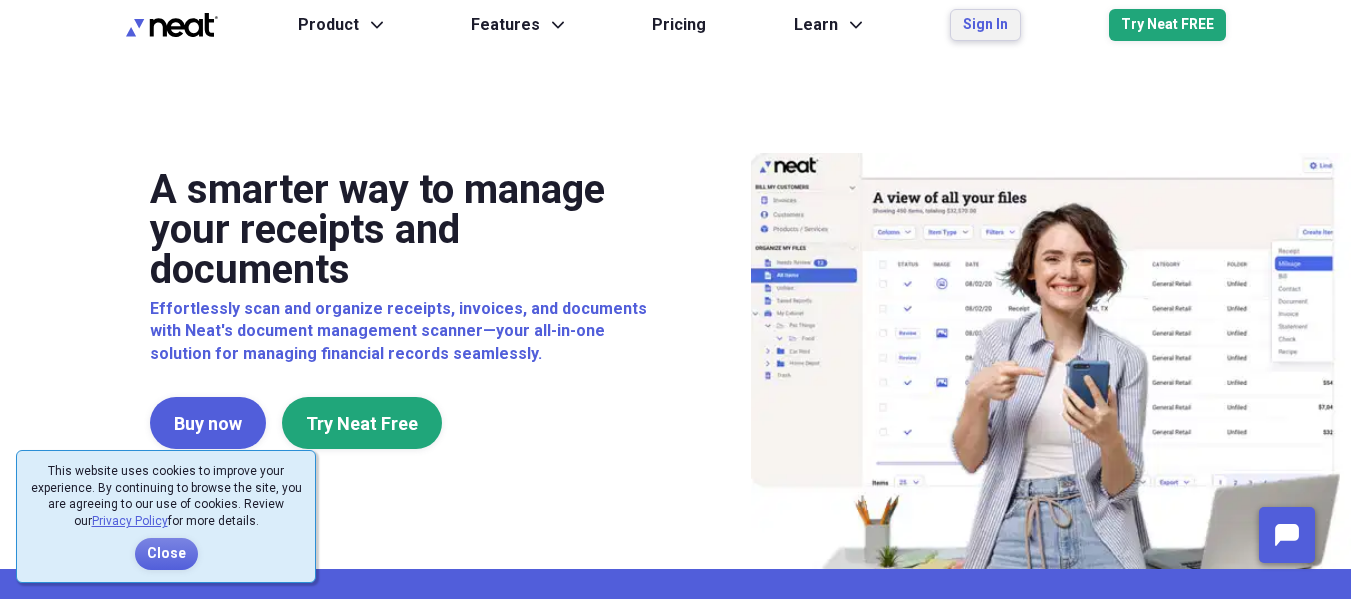 click on "Sign In" at bounding box center (985, 25) 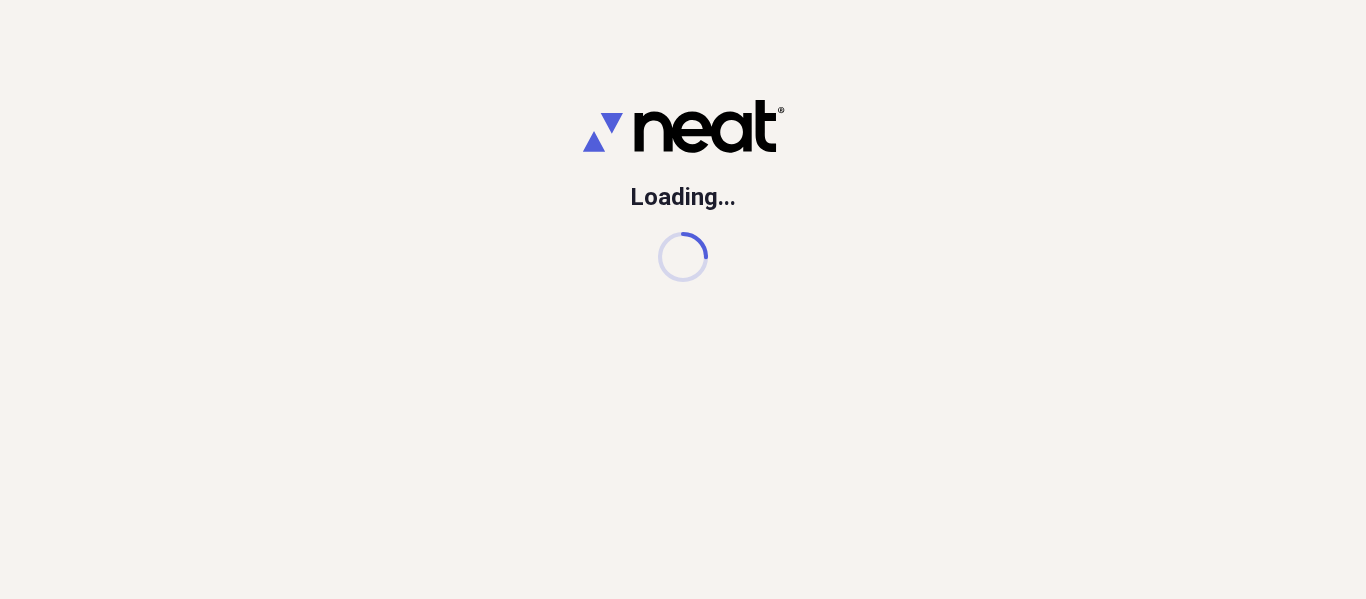 scroll, scrollTop: 0, scrollLeft: 0, axis: both 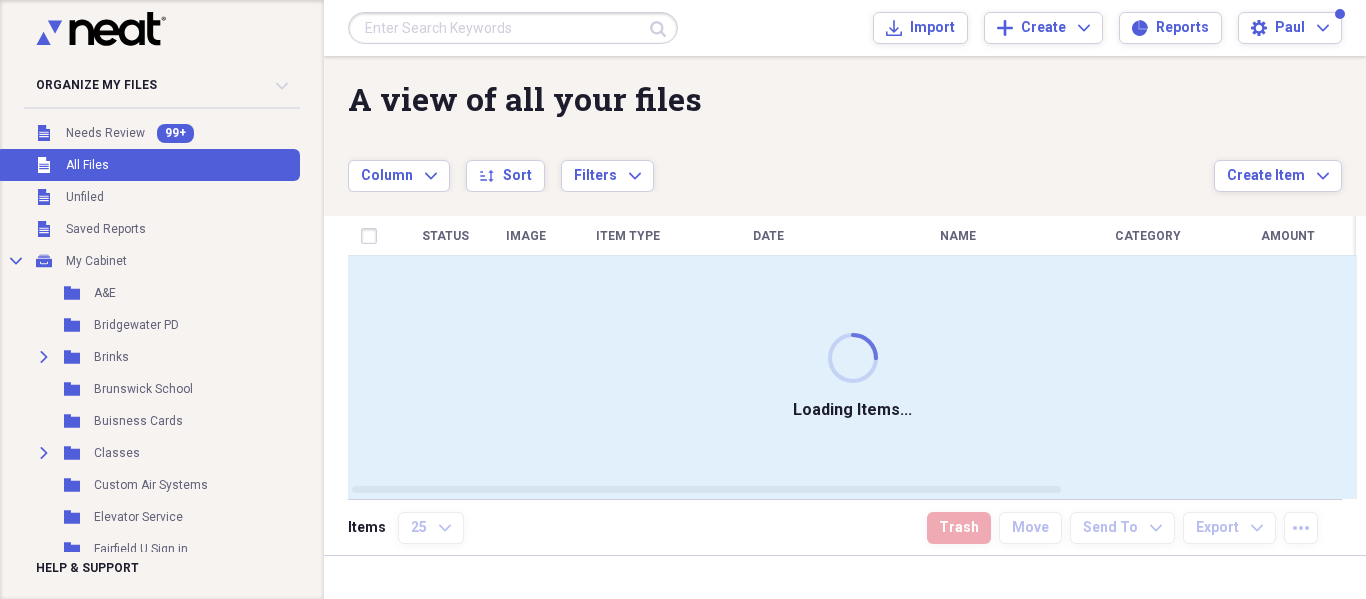 click at bounding box center [513, 28] 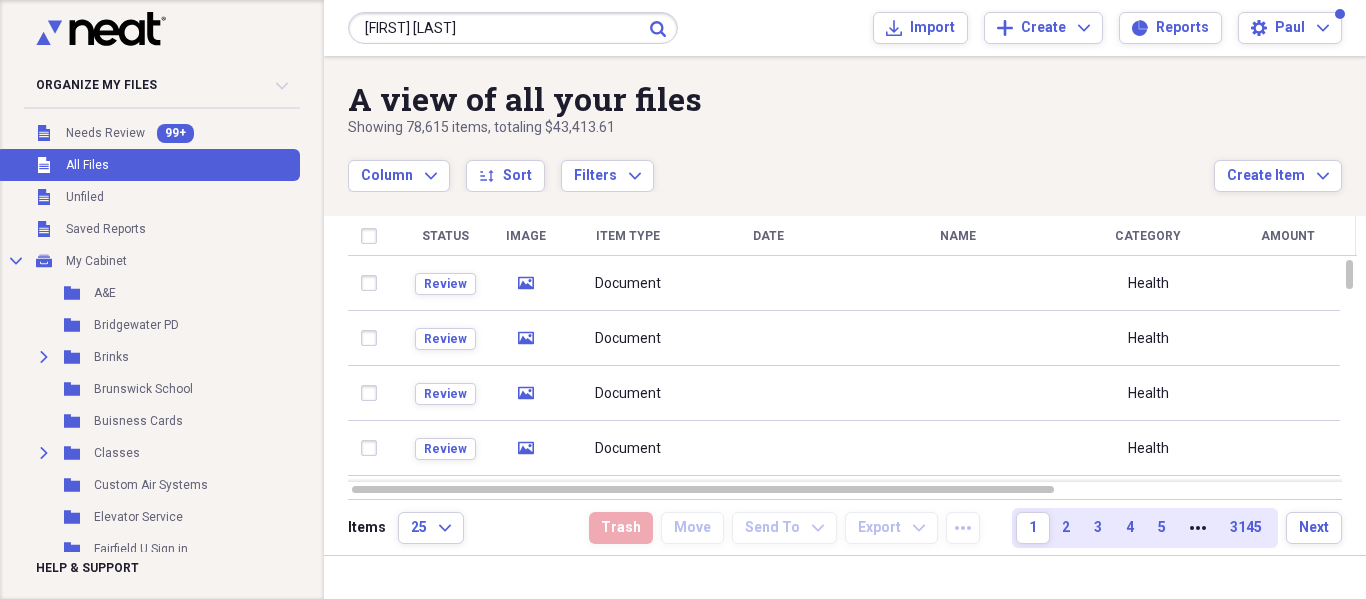 type on "[FIRST] [LAST]" 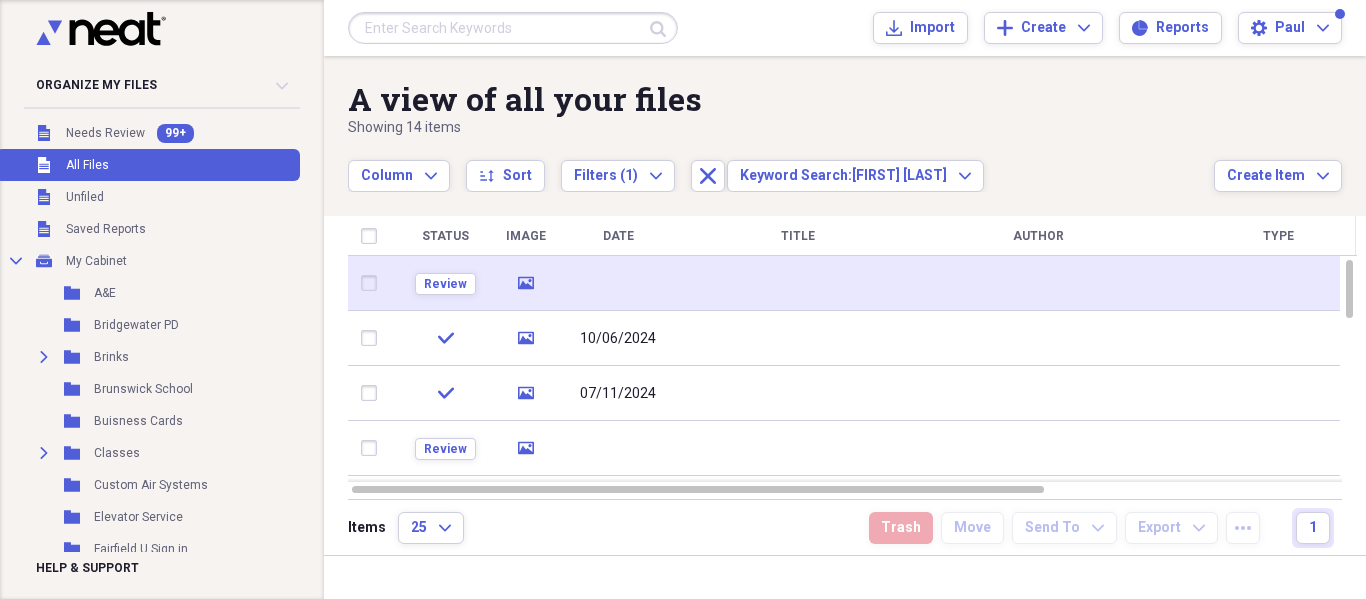 click at bounding box center (618, 283) 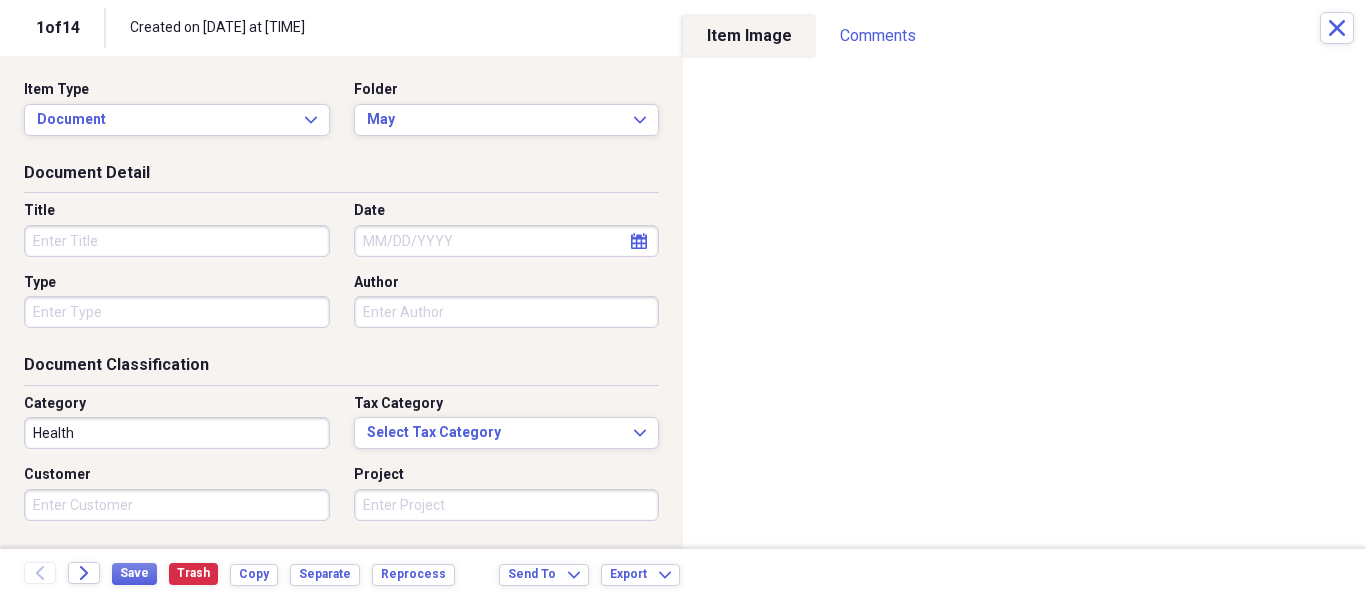 select on "7" 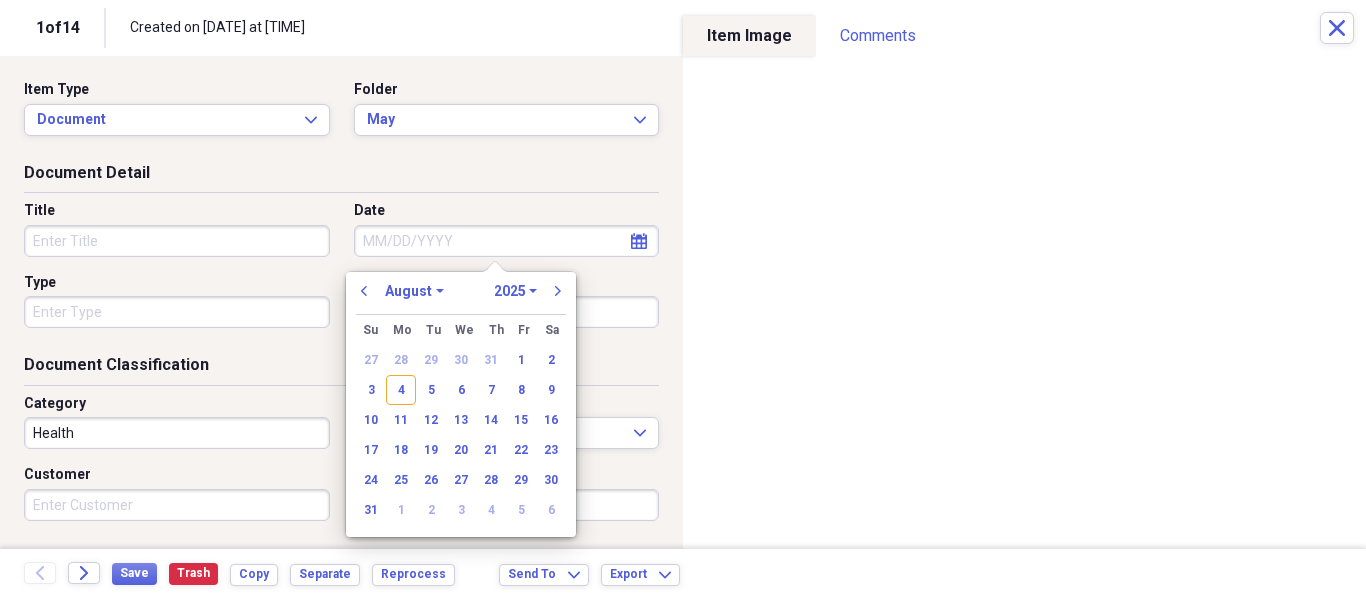 click on "Date" at bounding box center (507, 241) 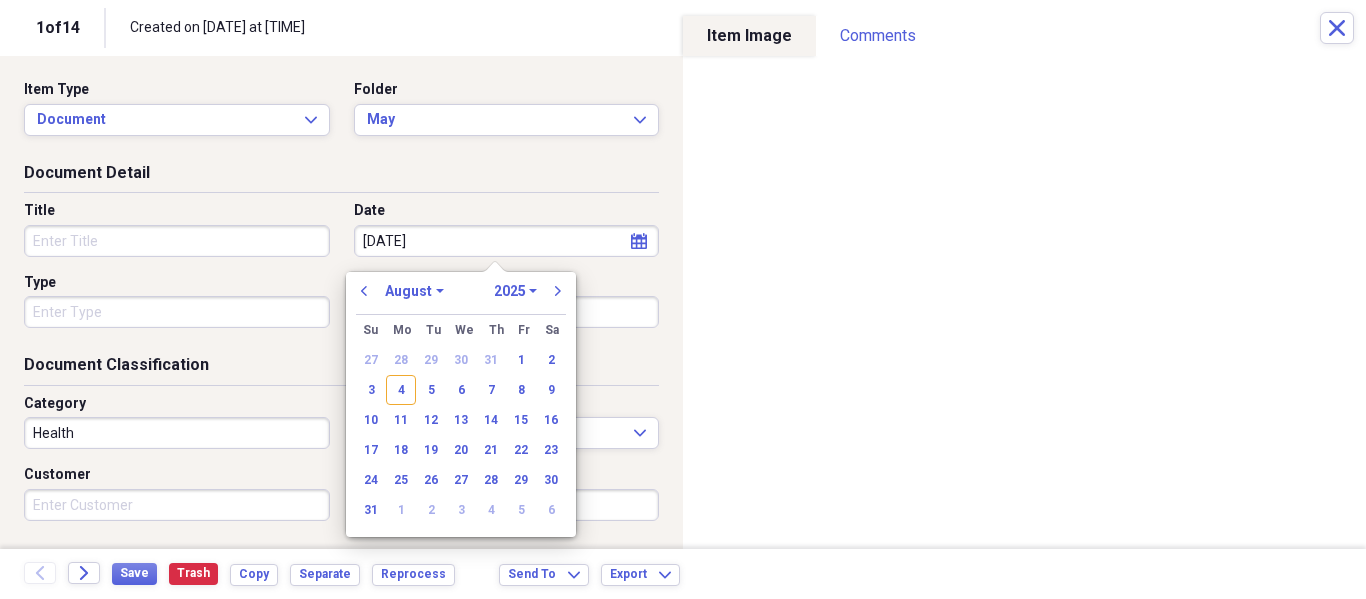 type on "05 25 20" 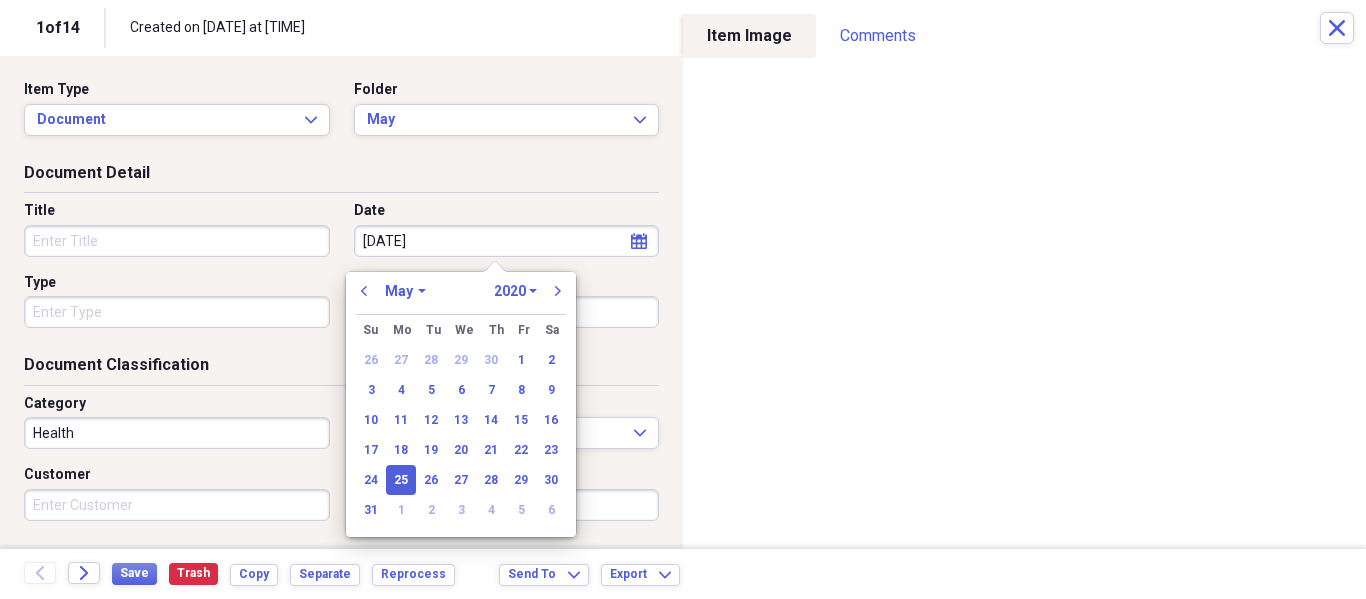 type on "05 25 2025" 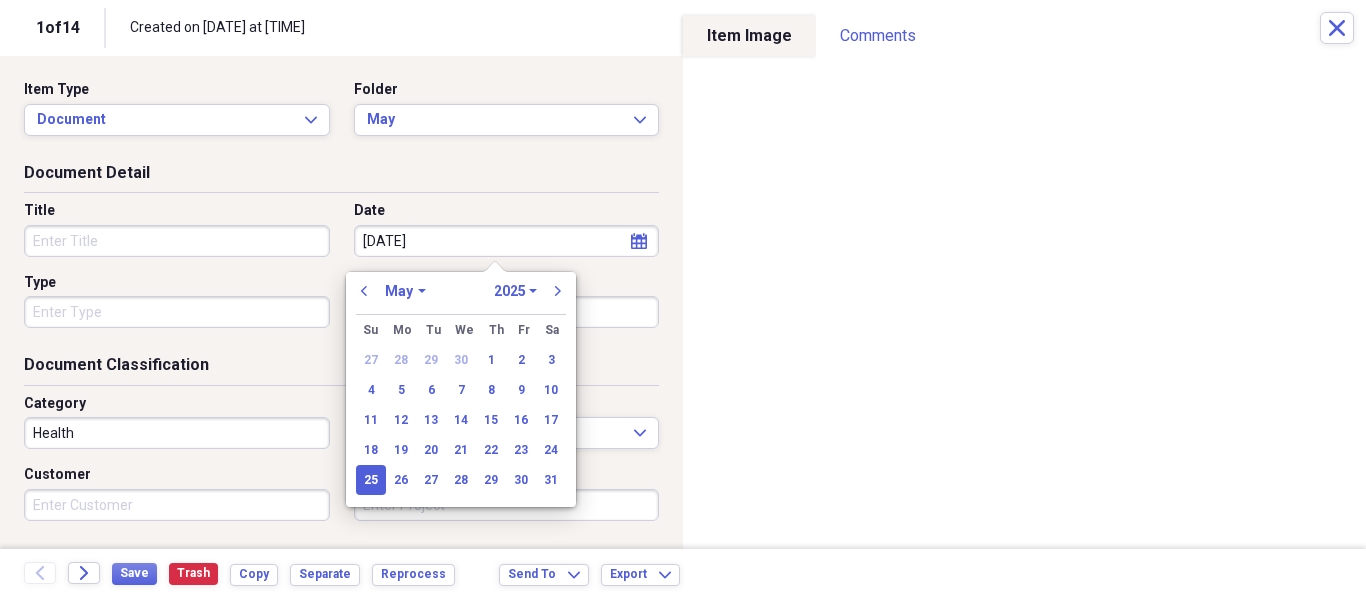 type on "05/25/2025" 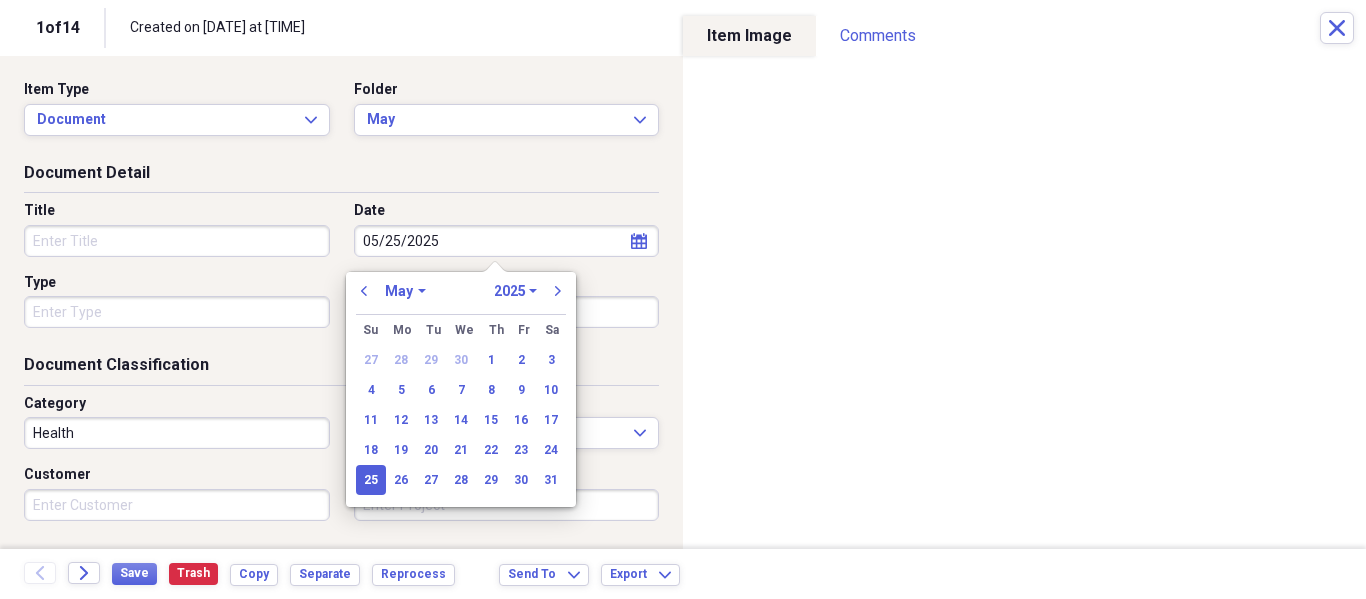 click on "25" at bounding box center [371, 480] 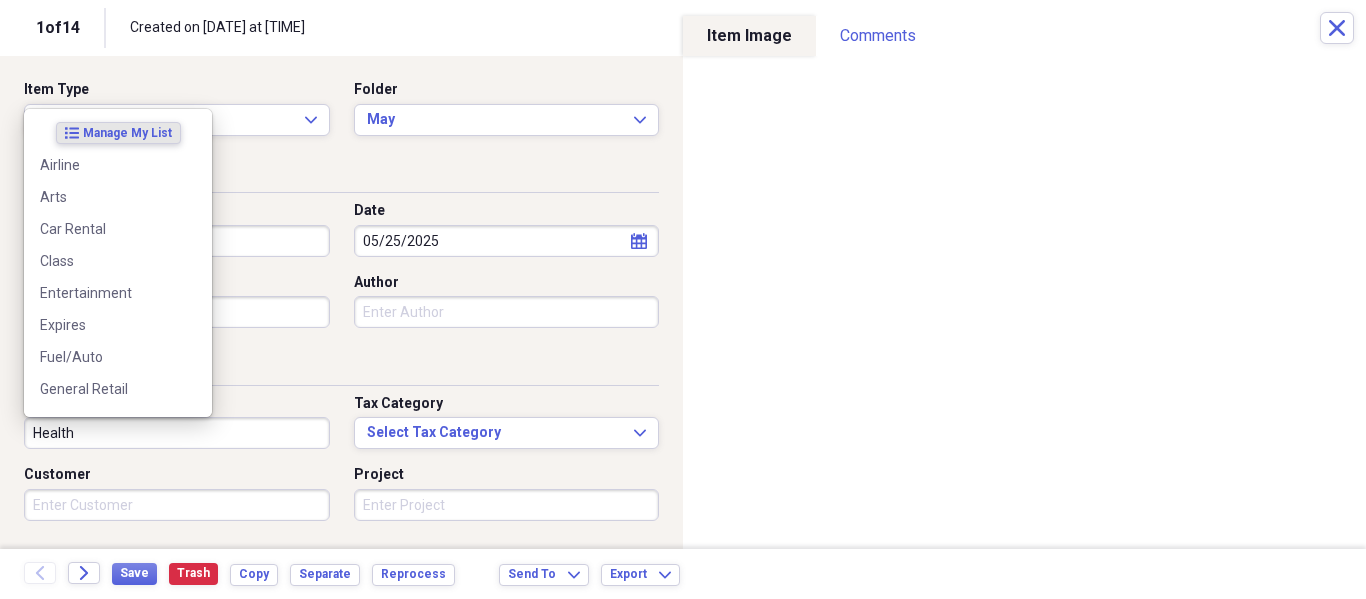 click on "Health" at bounding box center (177, 433) 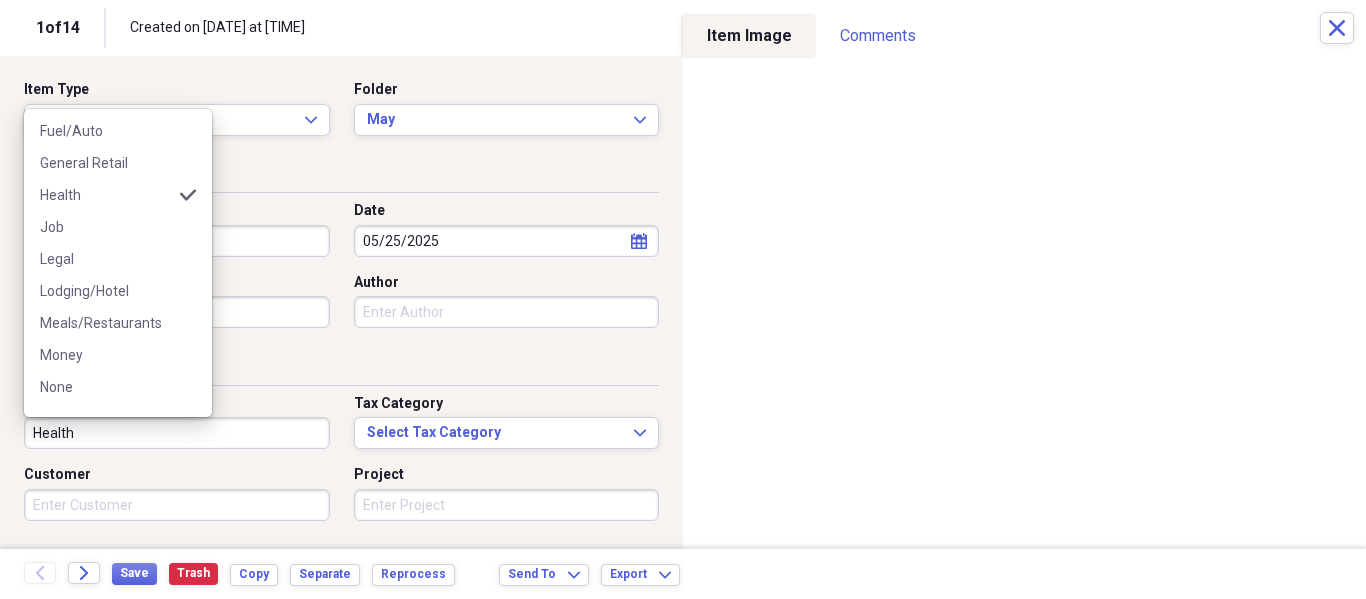 scroll, scrollTop: 262, scrollLeft: 0, axis: vertical 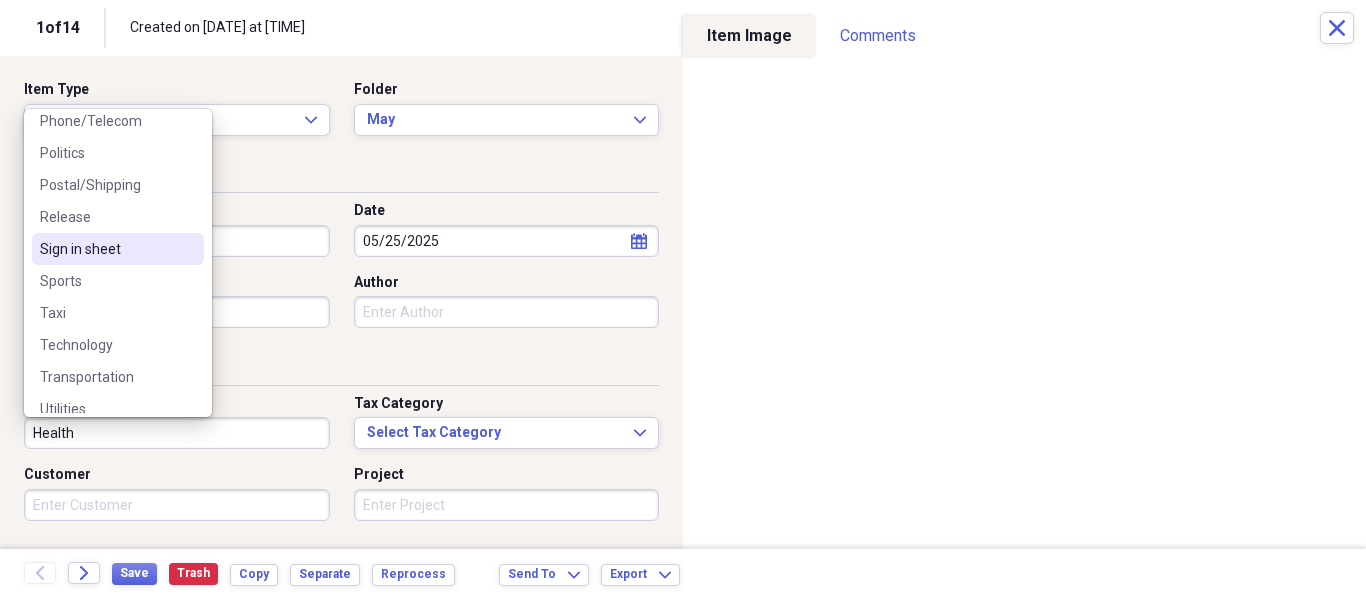 click on "Sign in sheet" at bounding box center (106, 249) 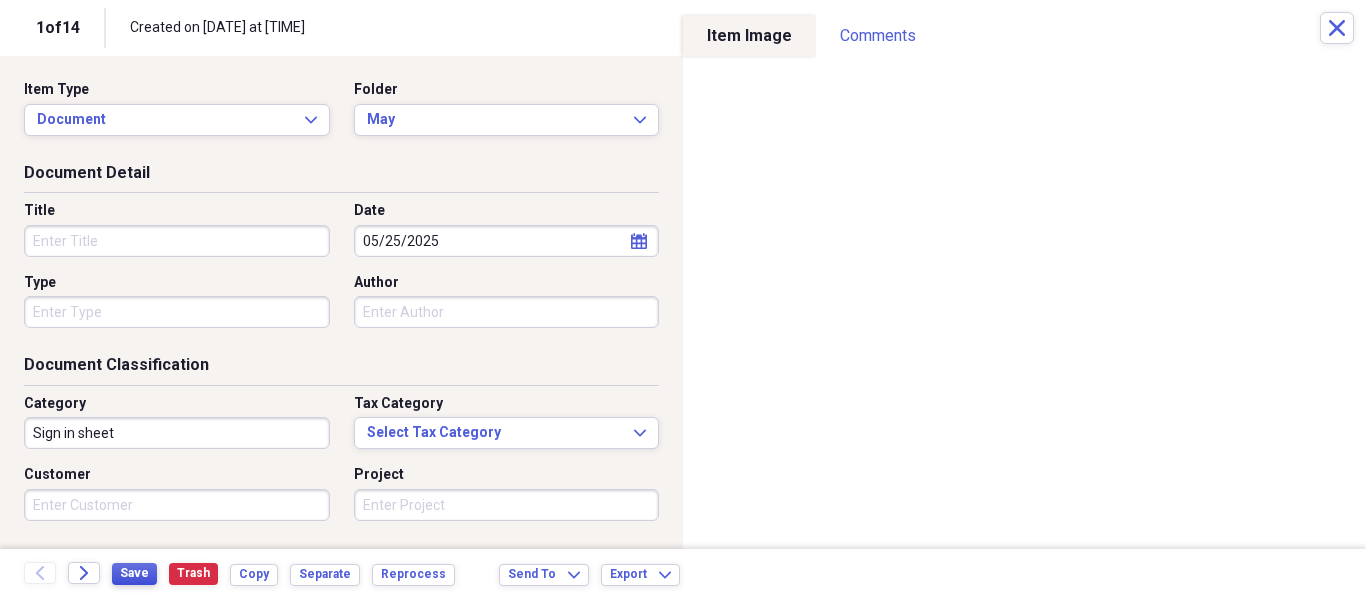 click on "Save" at bounding box center [134, 574] 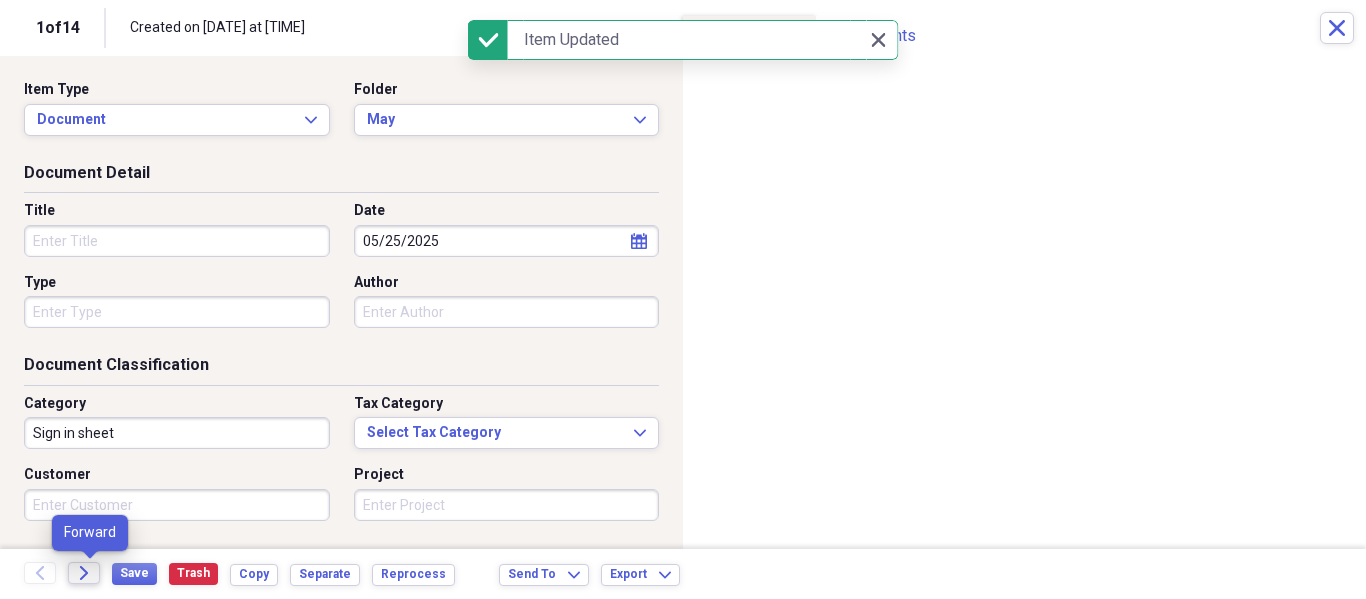 click 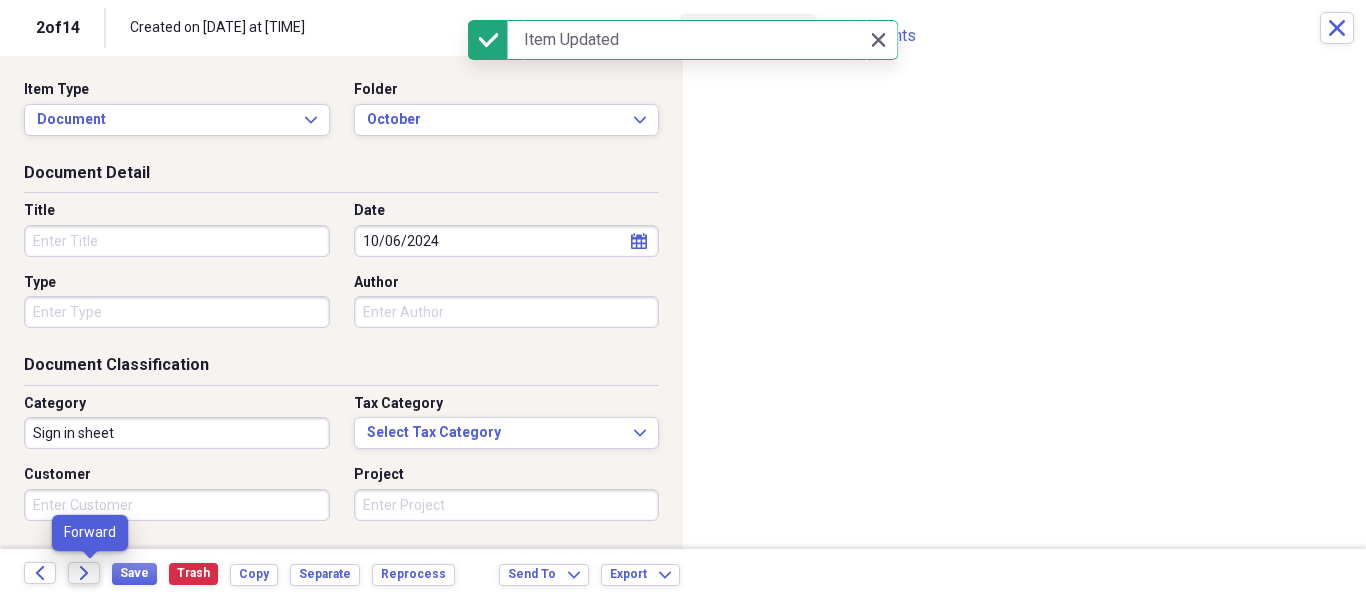 click 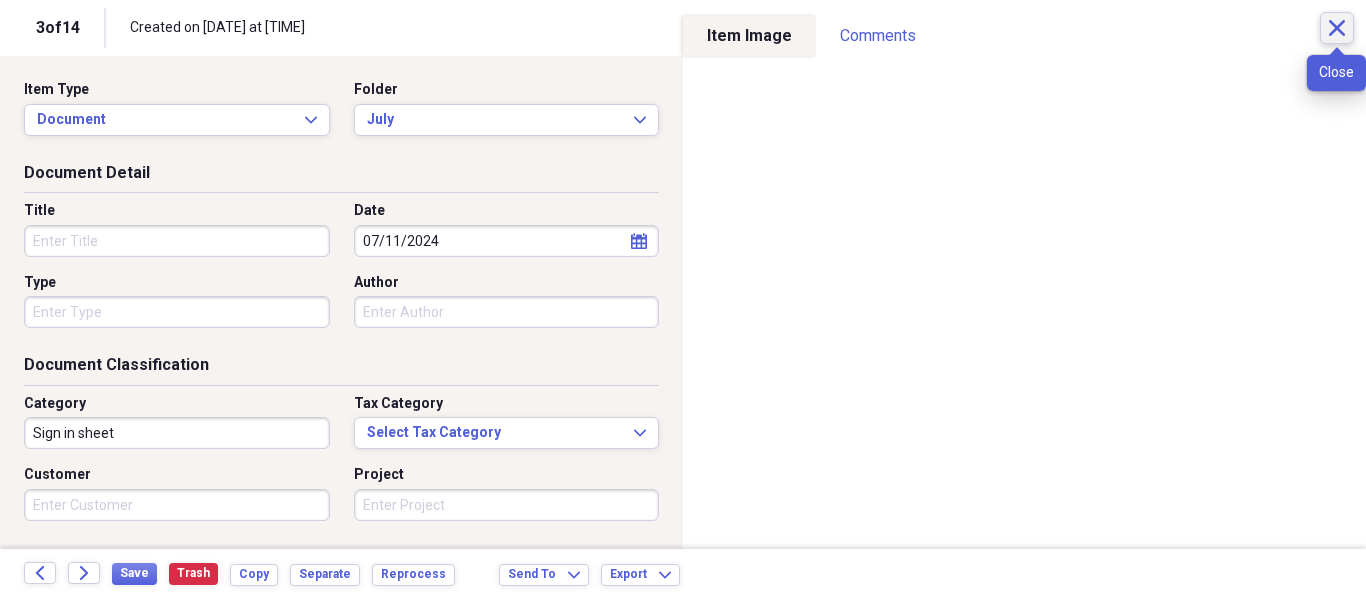 click on "Close" 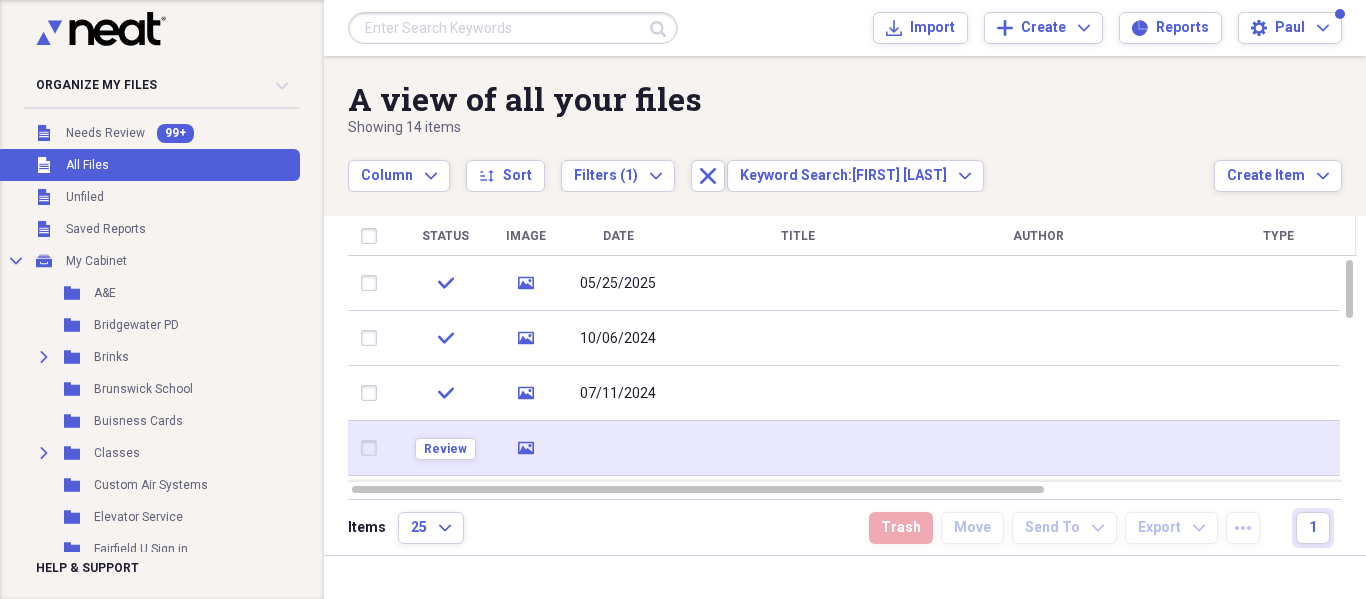 click at bounding box center [798, 448] 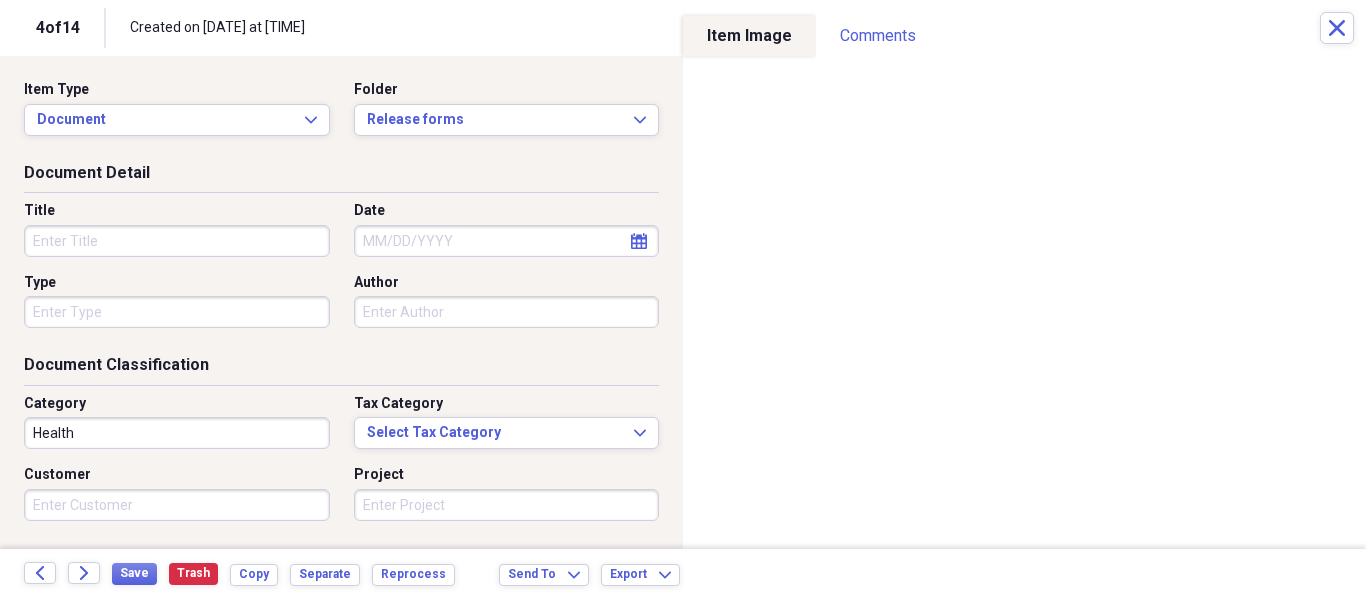 select on "7" 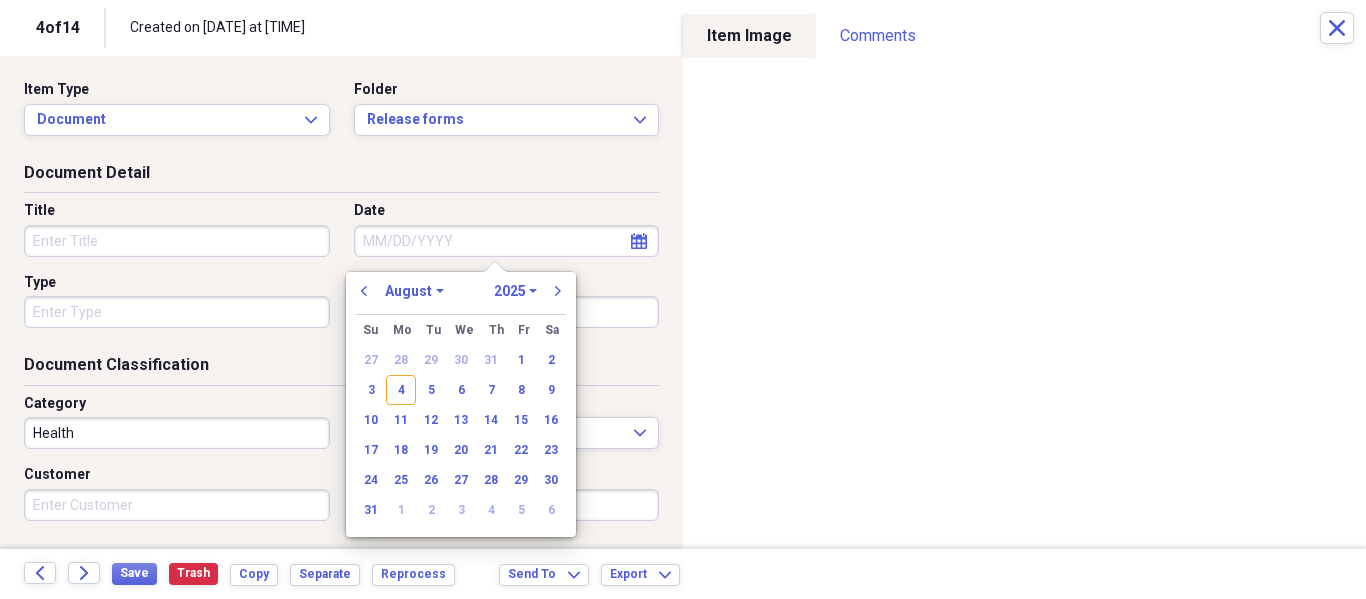 click on "Date" at bounding box center (507, 241) 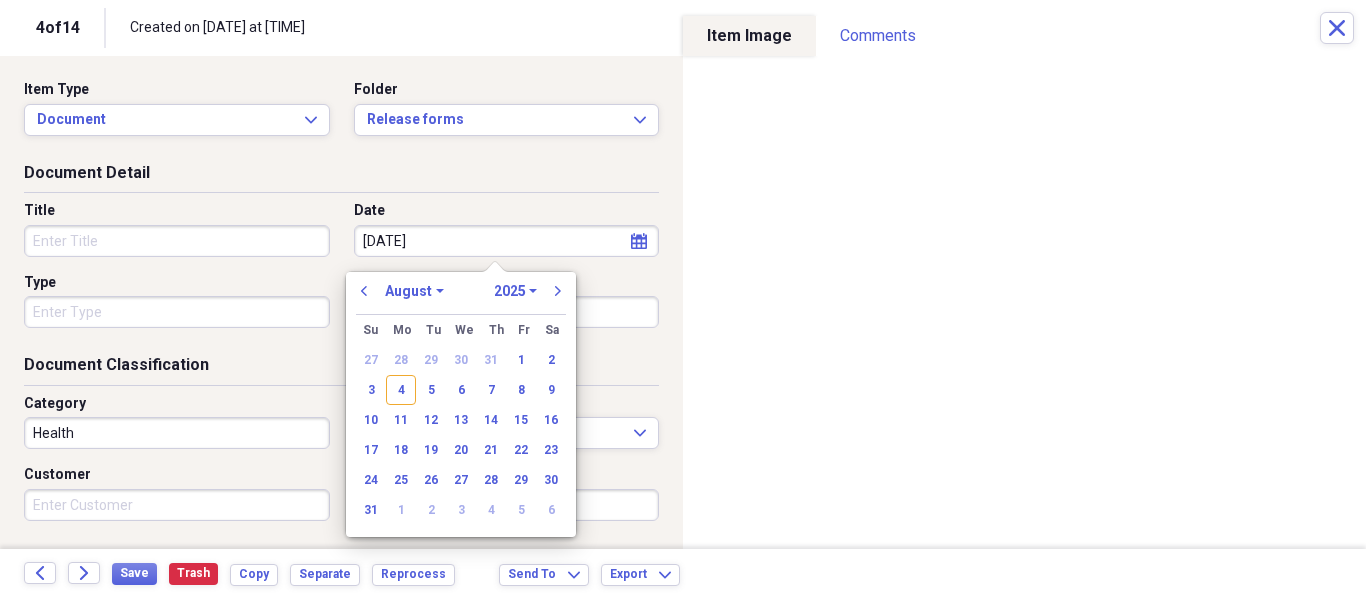 type on "07 11 20" 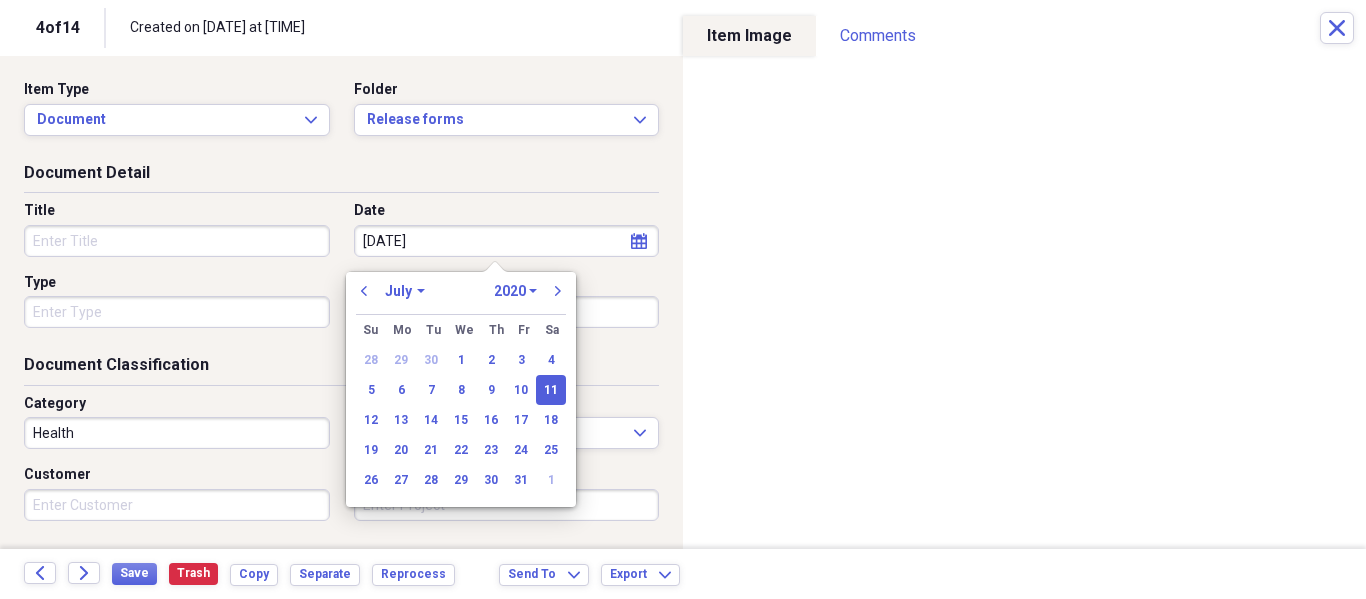 type on "07 11 2024" 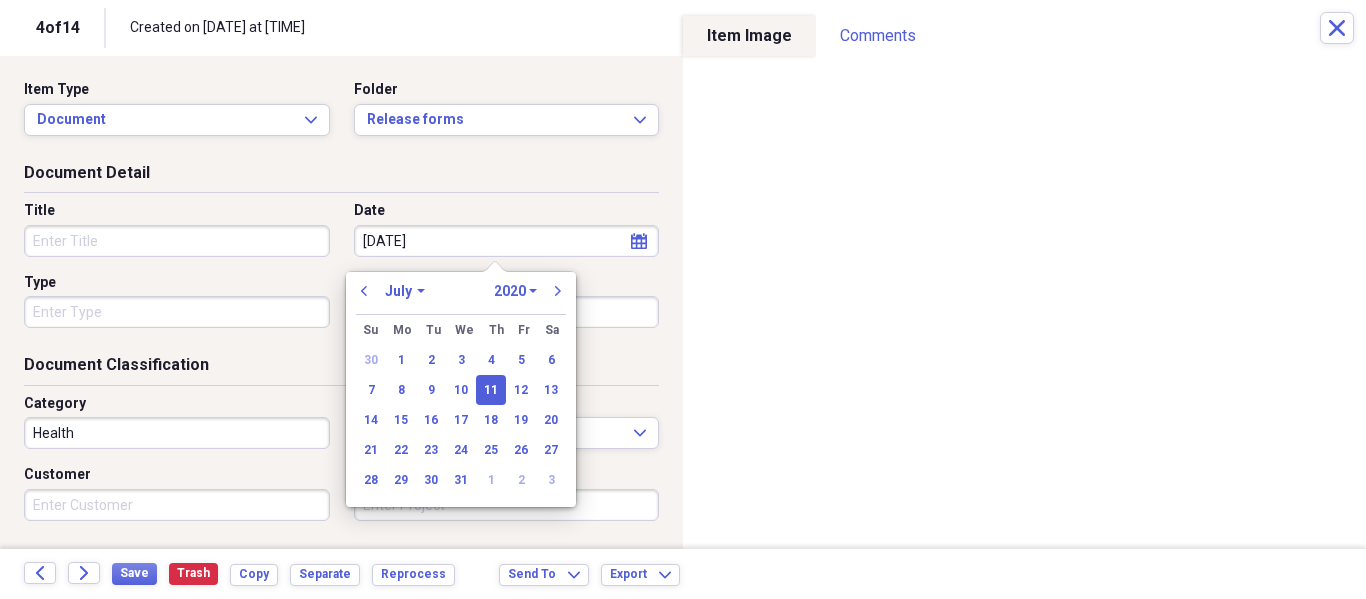 select on "2024" 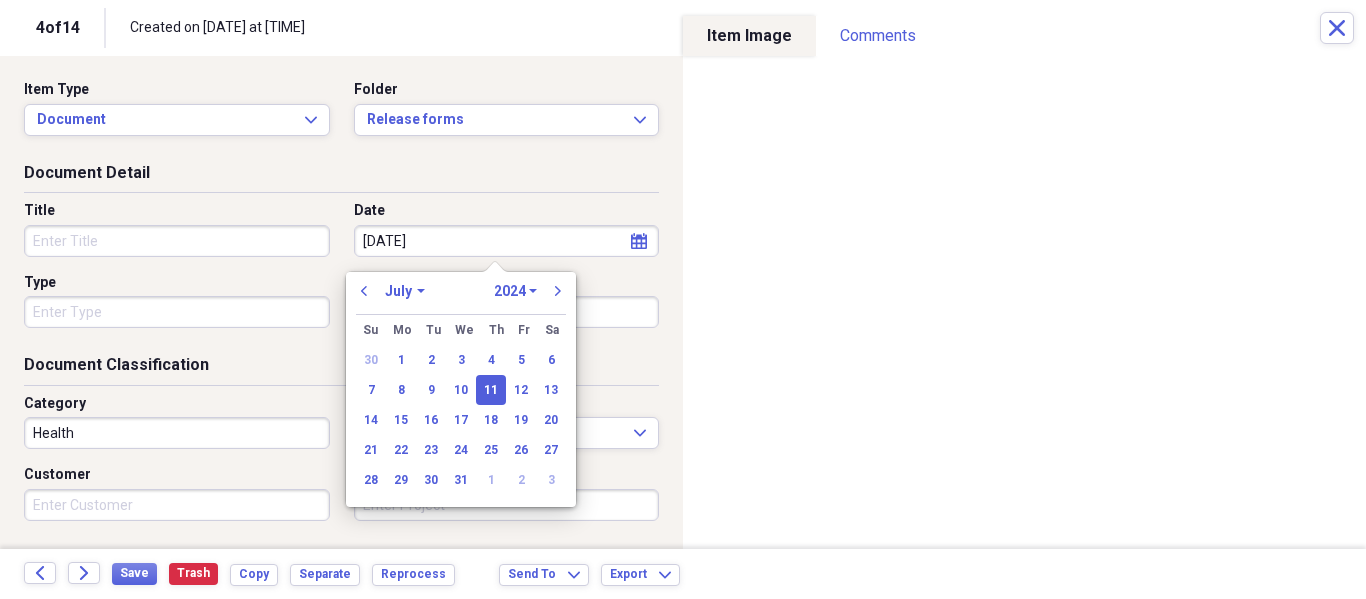 type on "07/11/2024" 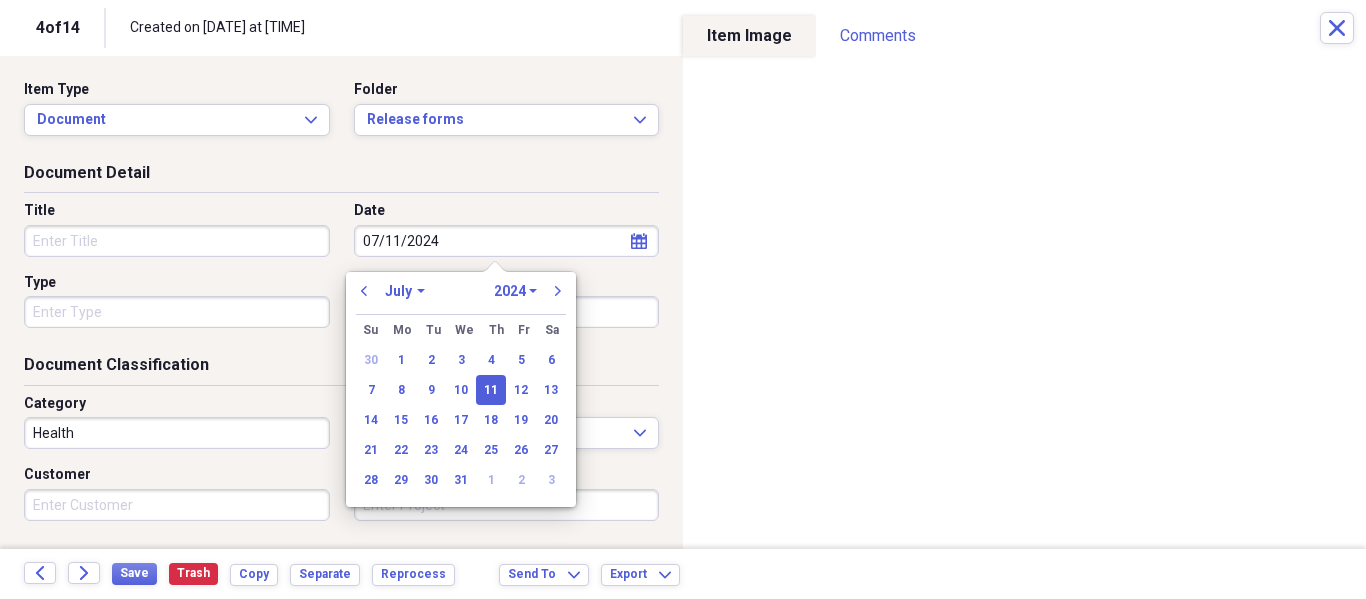 click on "11" at bounding box center [491, 390] 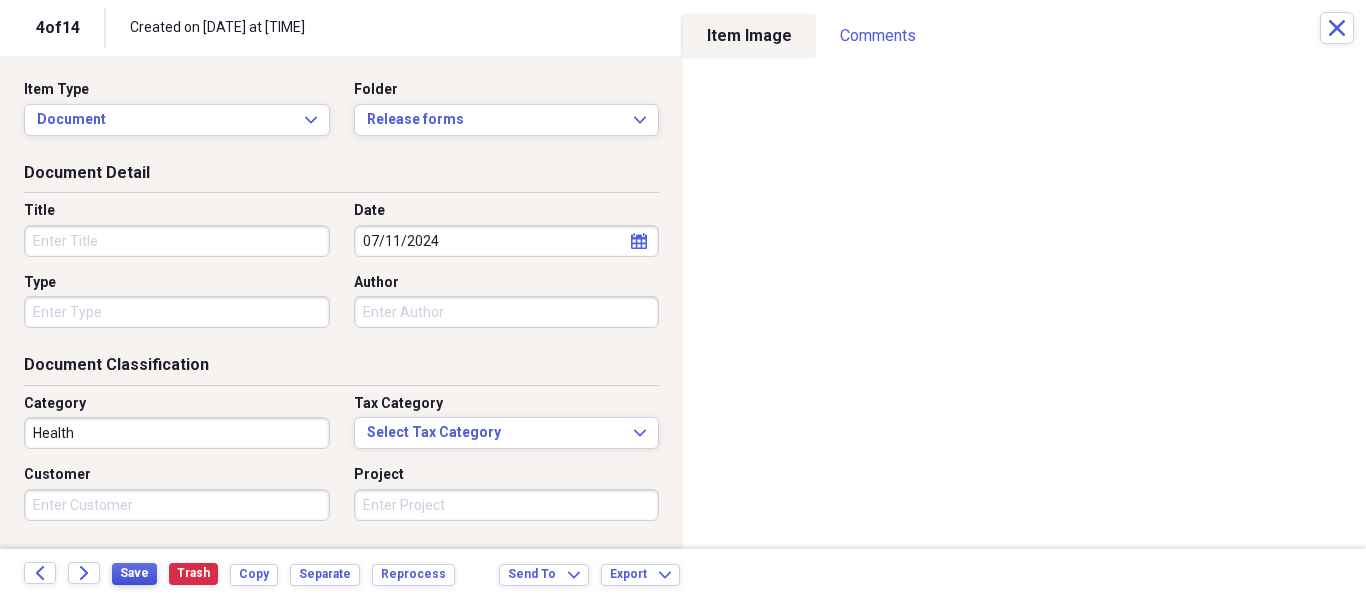 click on "Save" at bounding box center [134, 573] 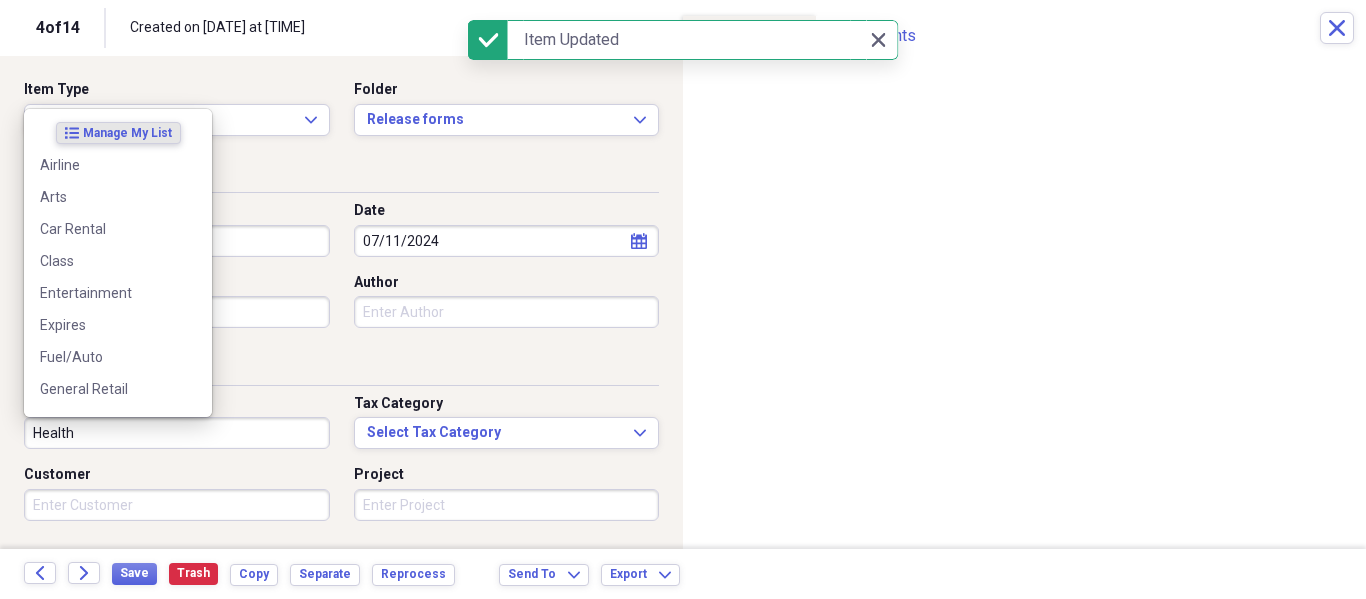 click on "Health" at bounding box center [177, 433] 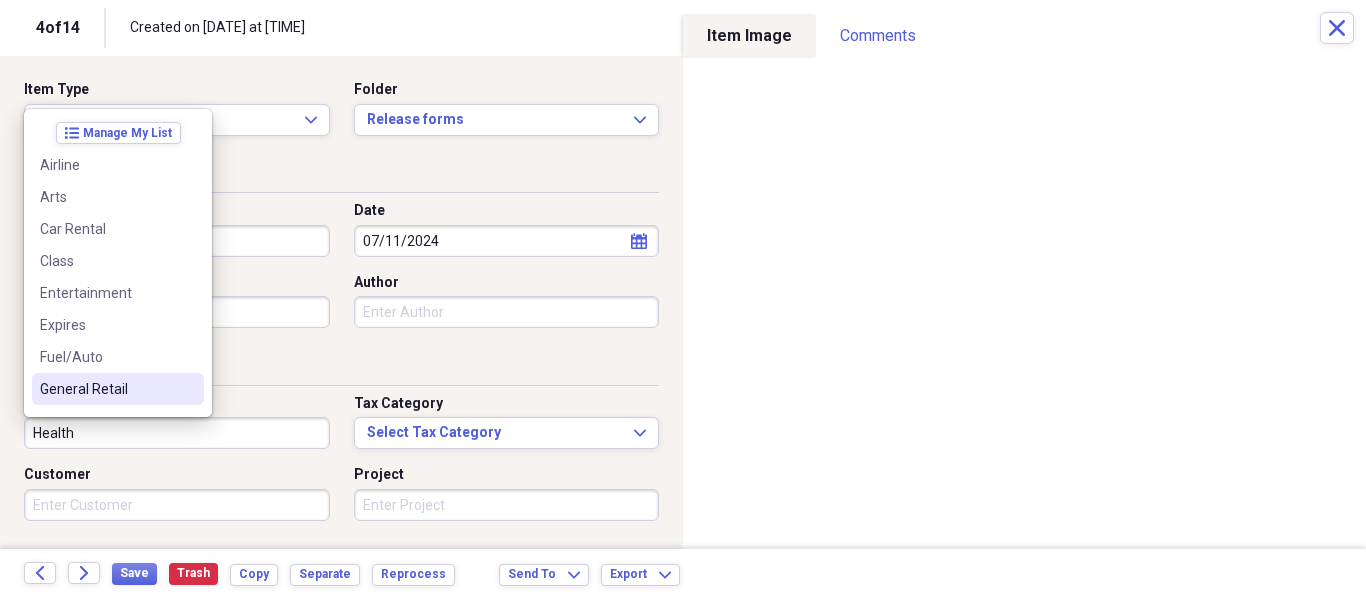 scroll, scrollTop: 262, scrollLeft: 0, axis: vertical 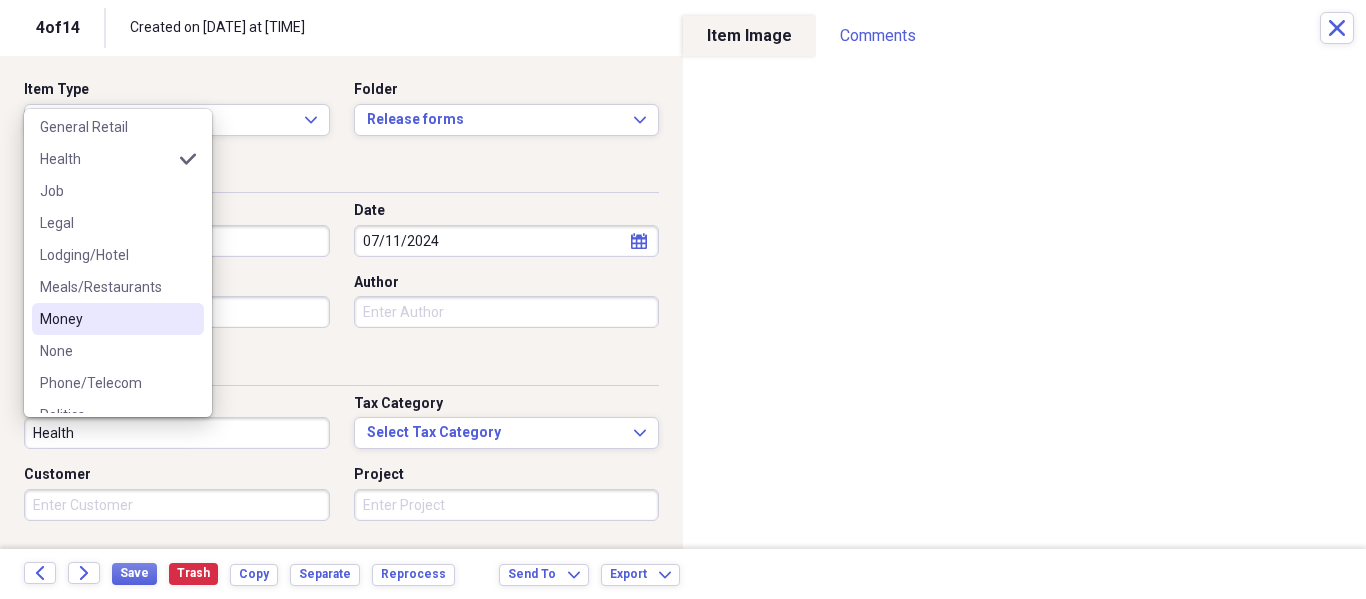 click on "list Manage My List Airline Arts Car Rental Class Entertainment Expires Fuel/Auto General Retail Health selected Job Legal Lodging/Hotel Meals/Restaurants Money None Phone/Telecom Politics Postal/Shipping Release Sign in sheet Sports Taxi Technology Transportation Utilities" at bounding box center (118, 263) 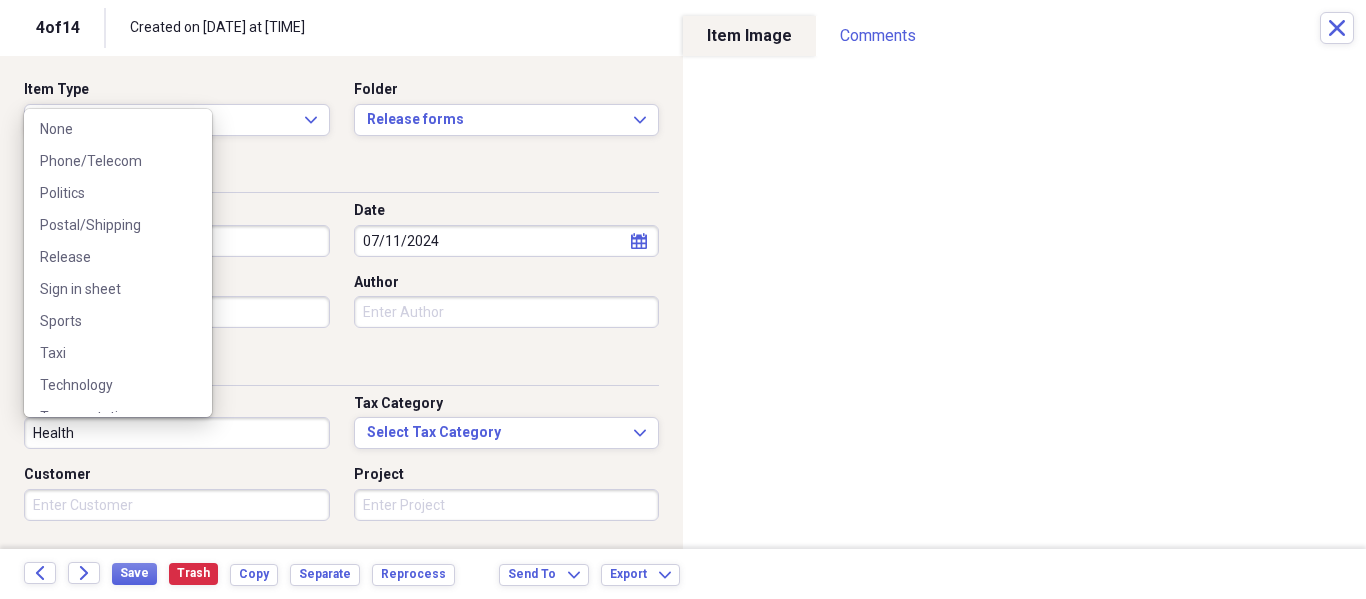 scroll, scrollTop: 524, scrollLeft: 0, axis: vertical 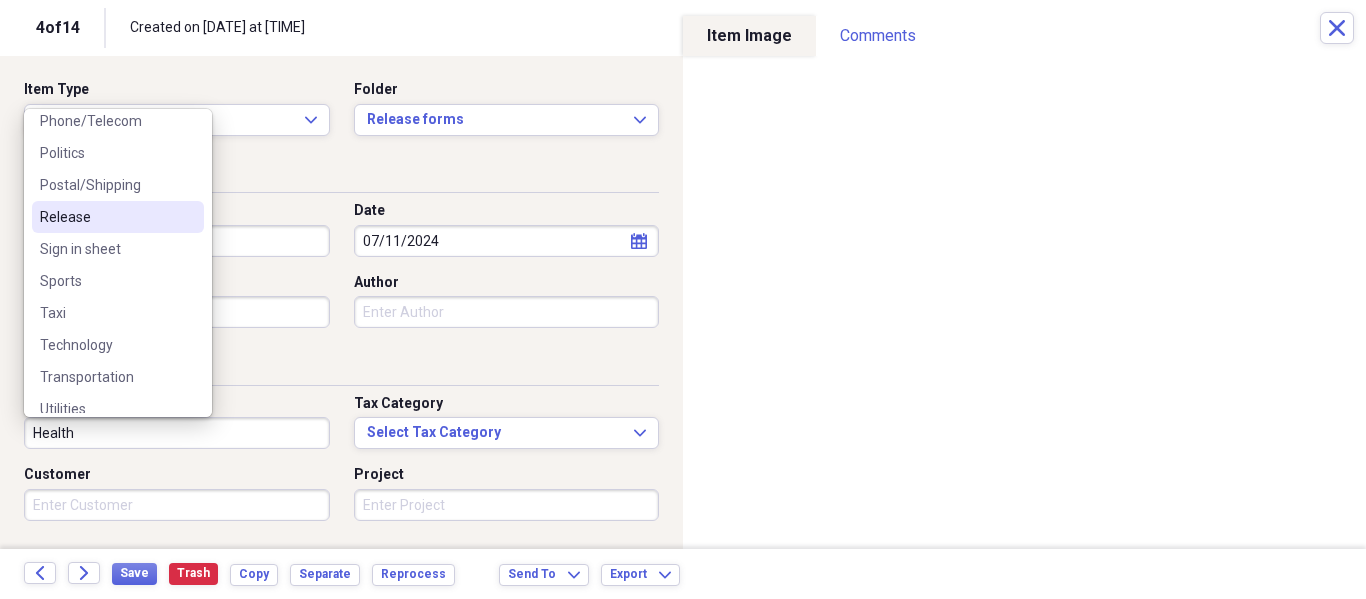 click on "Release" at bounding box center [106, 217] 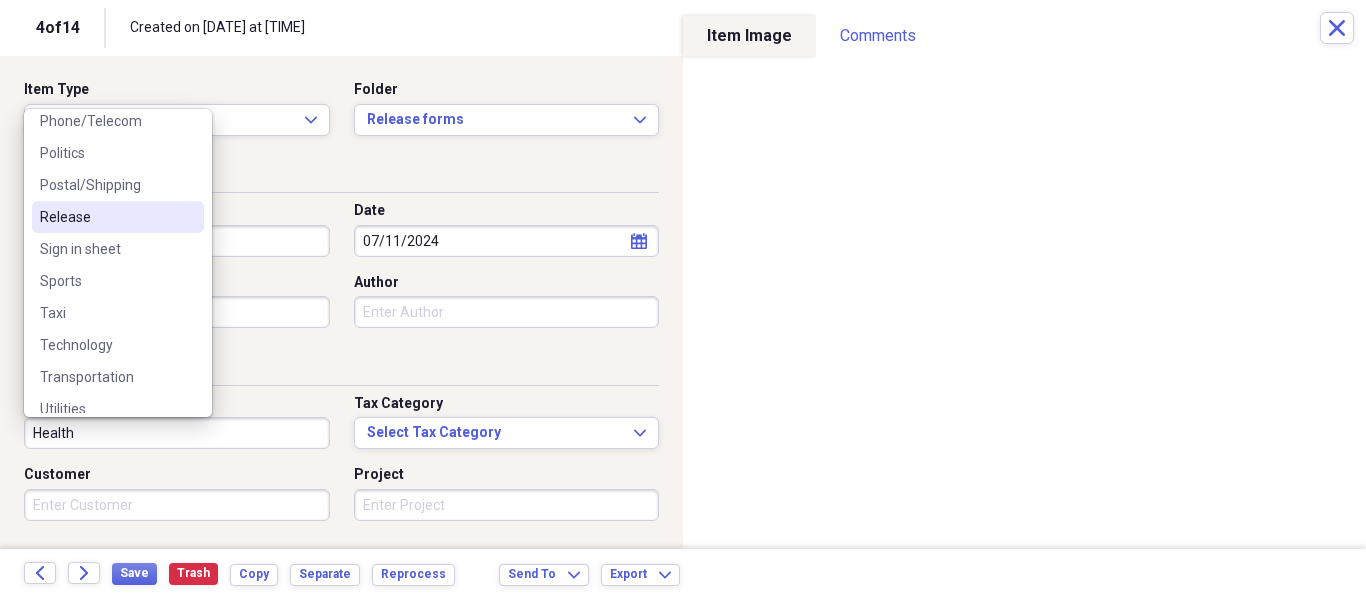 type on "Release" 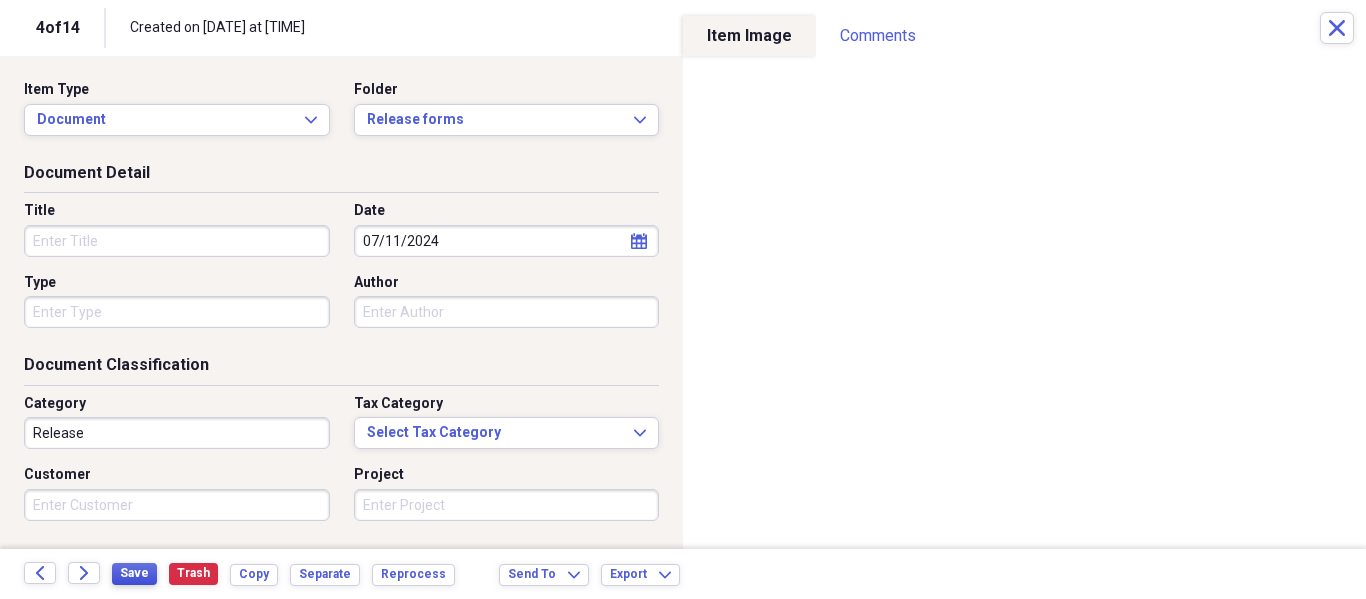 click on "Save" at bounding box center (134, 573) 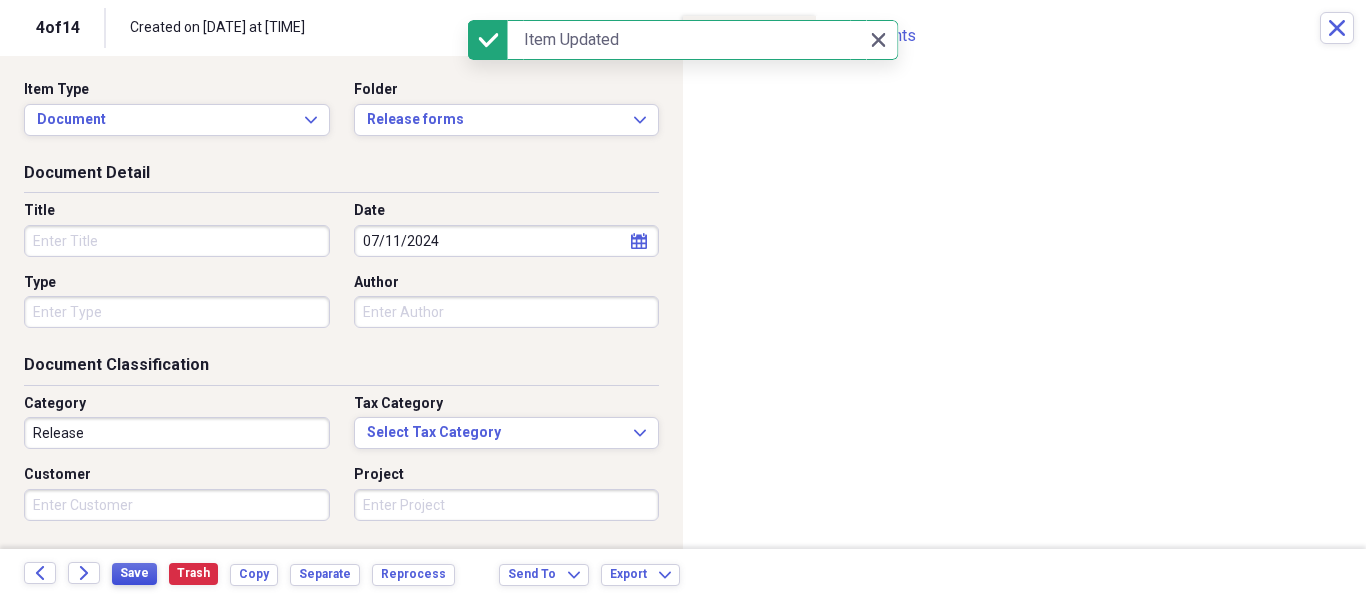 type 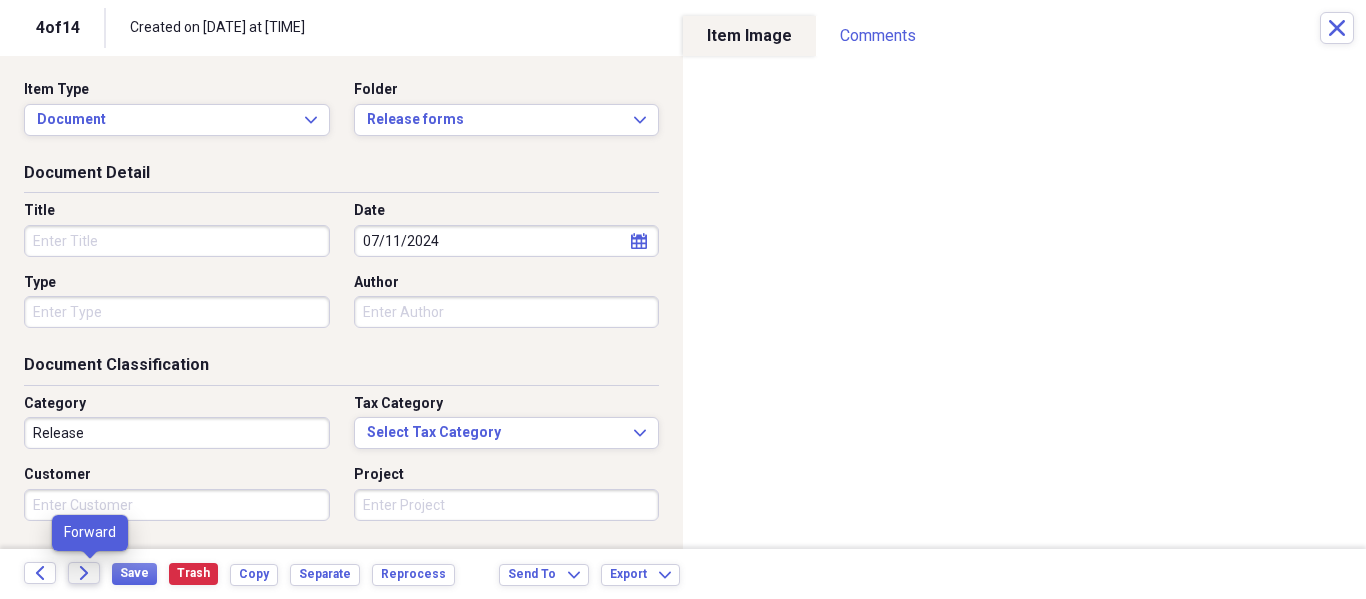 click on "Forward" at bounding box center [84, 573] 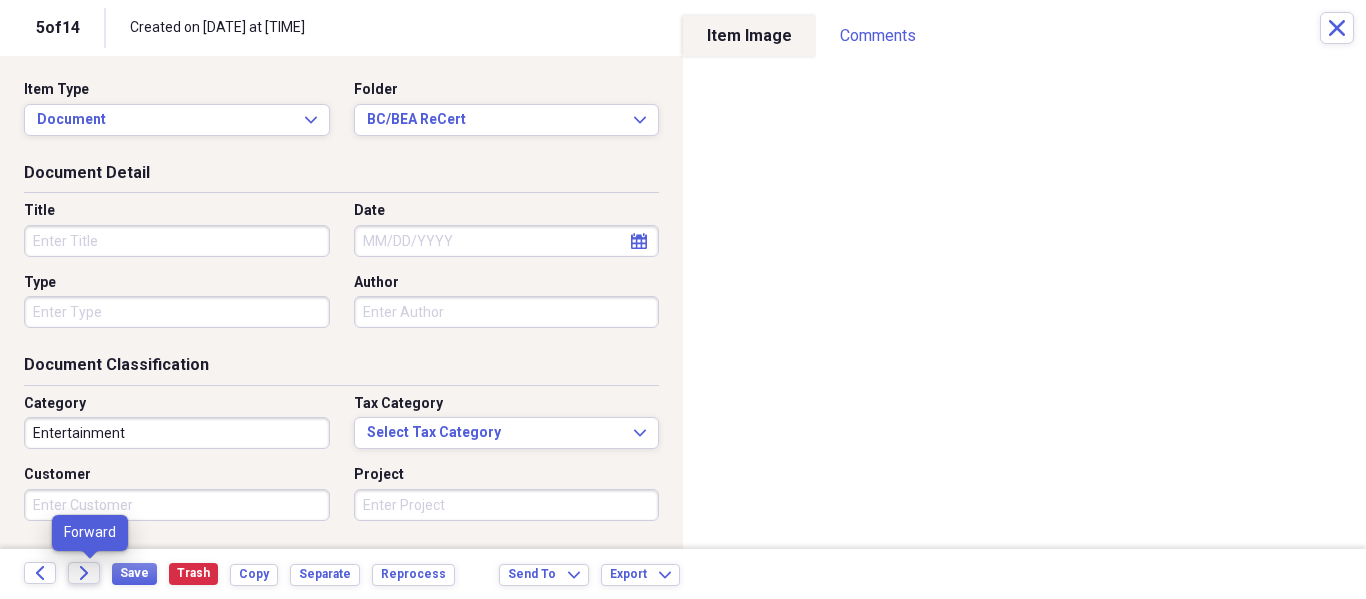 click on "Forward" 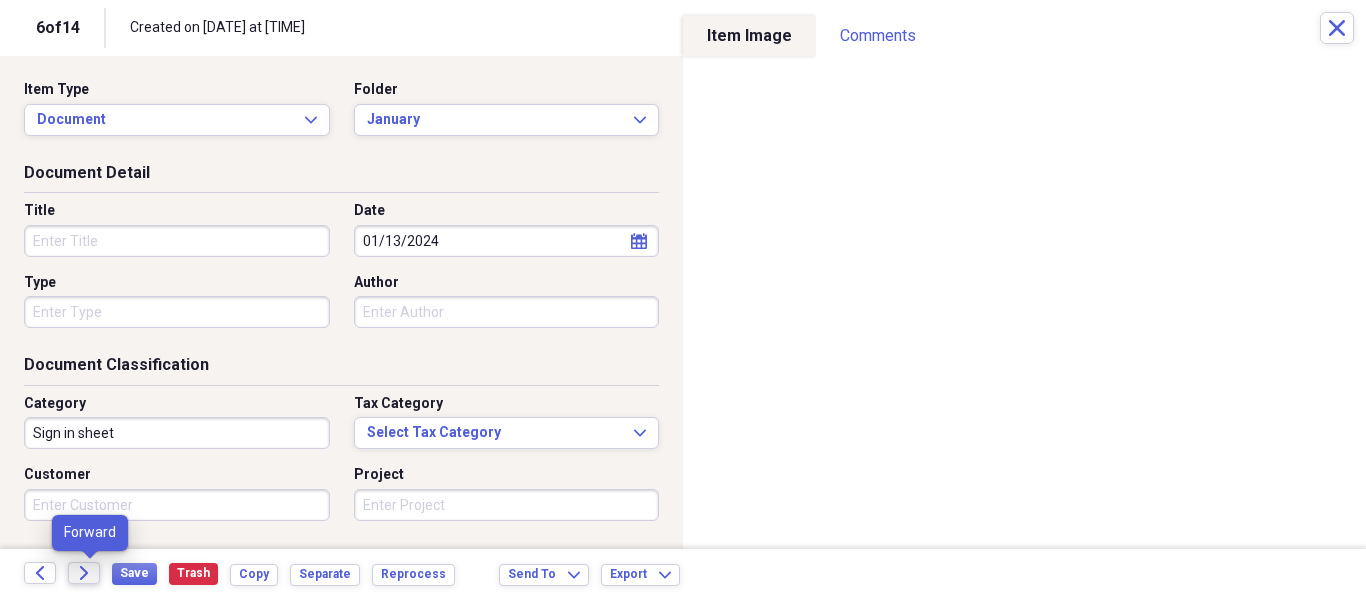 click on "Forward" 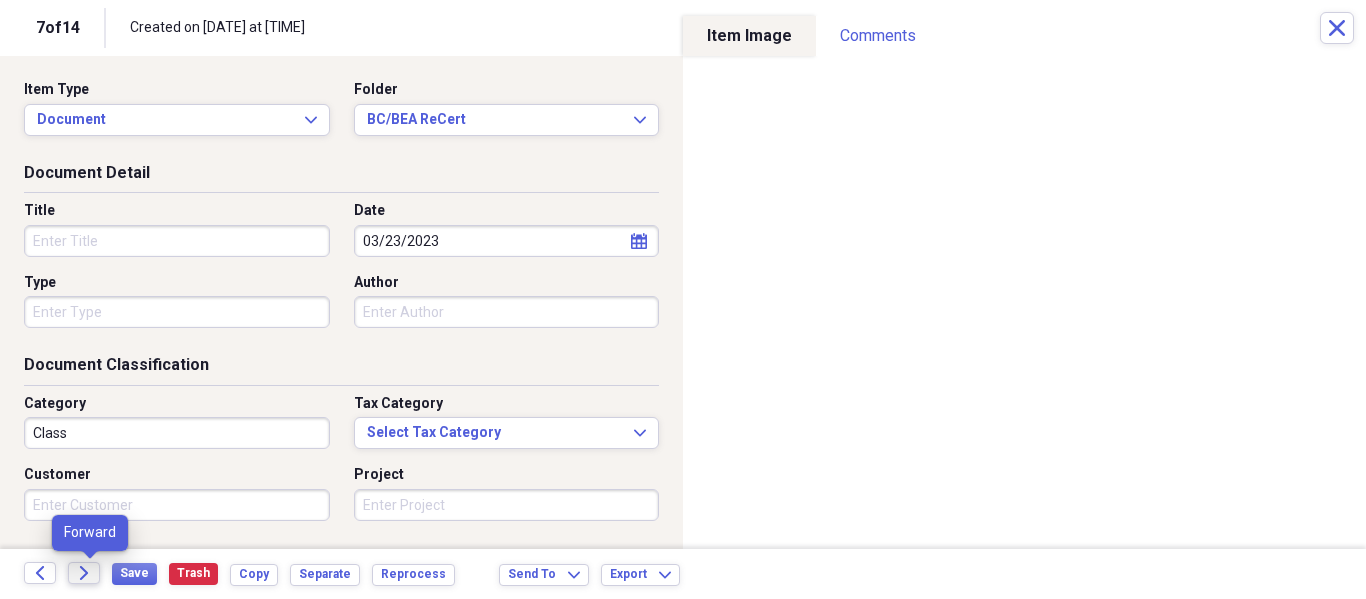 click on "Forward" 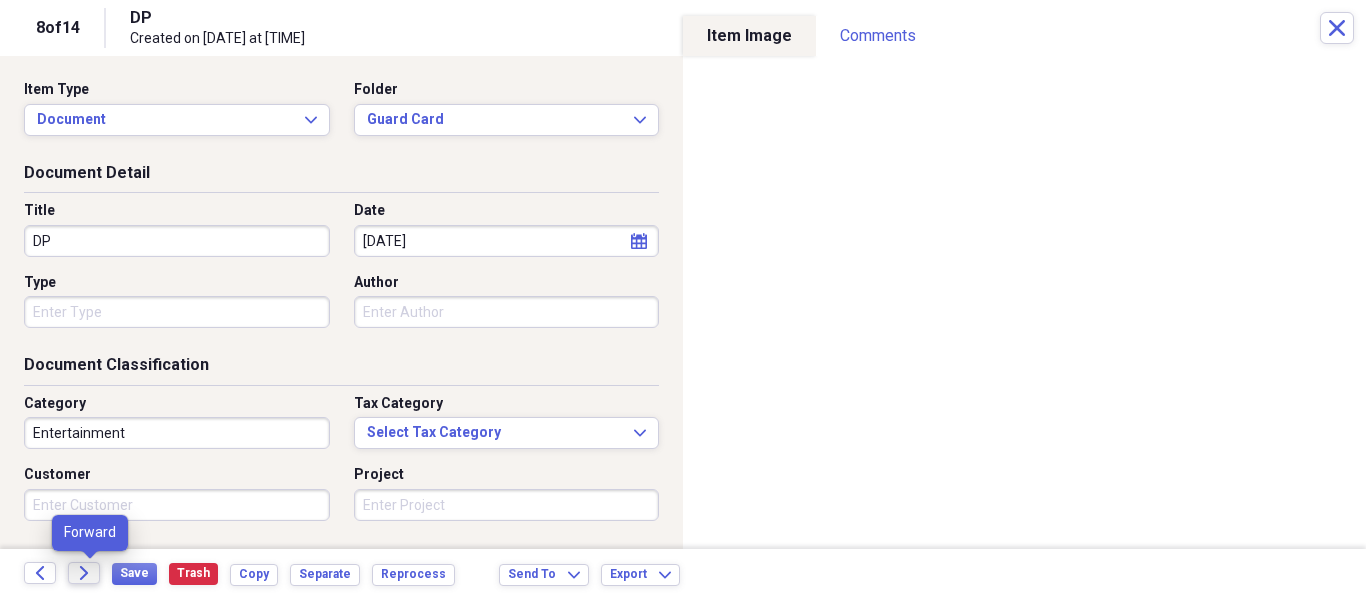 click on "Forward" at bounding box center (84, 573) 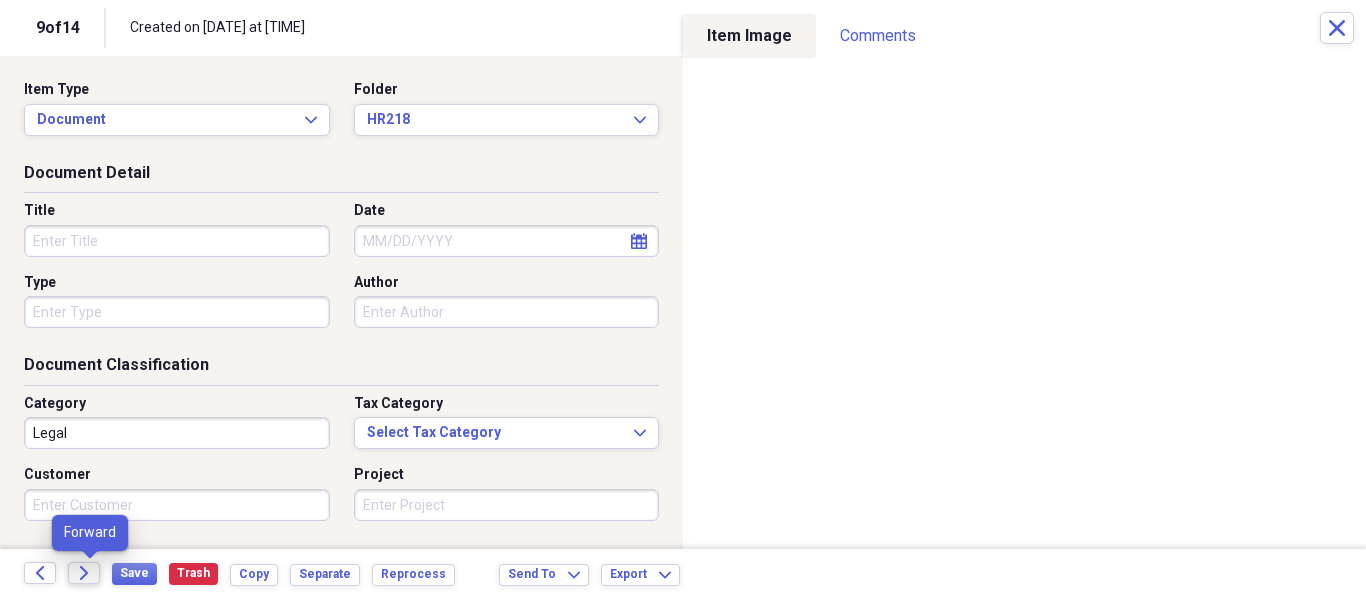 click on "Forward" 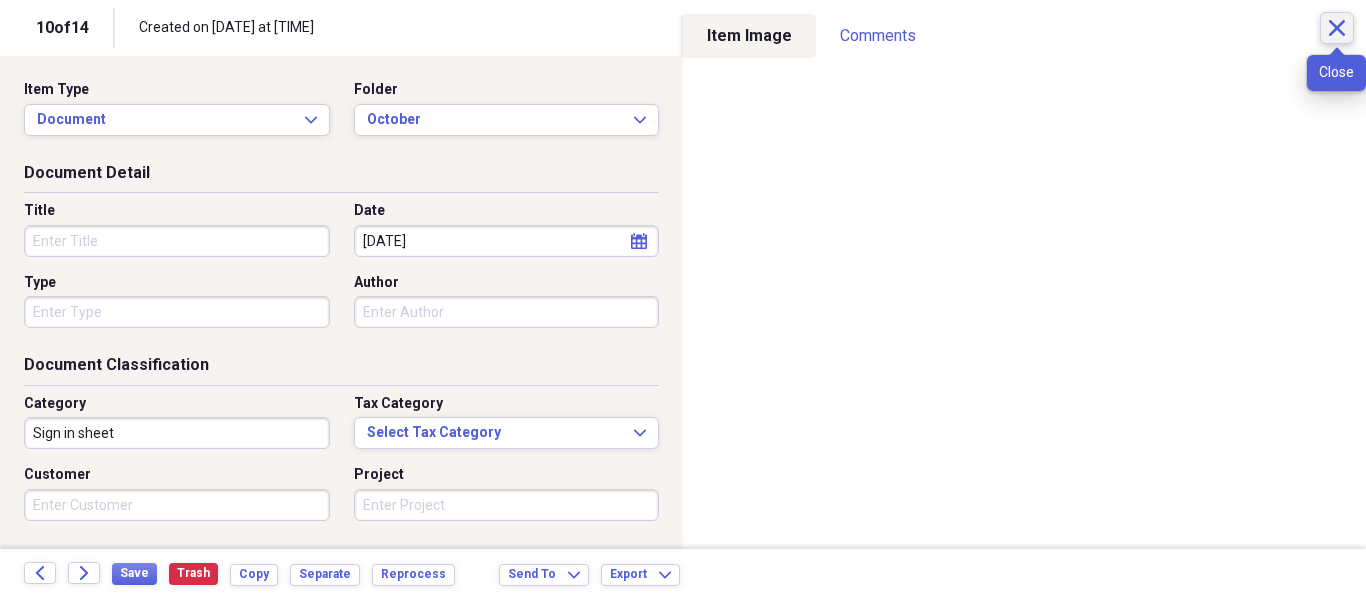 click on "Close" 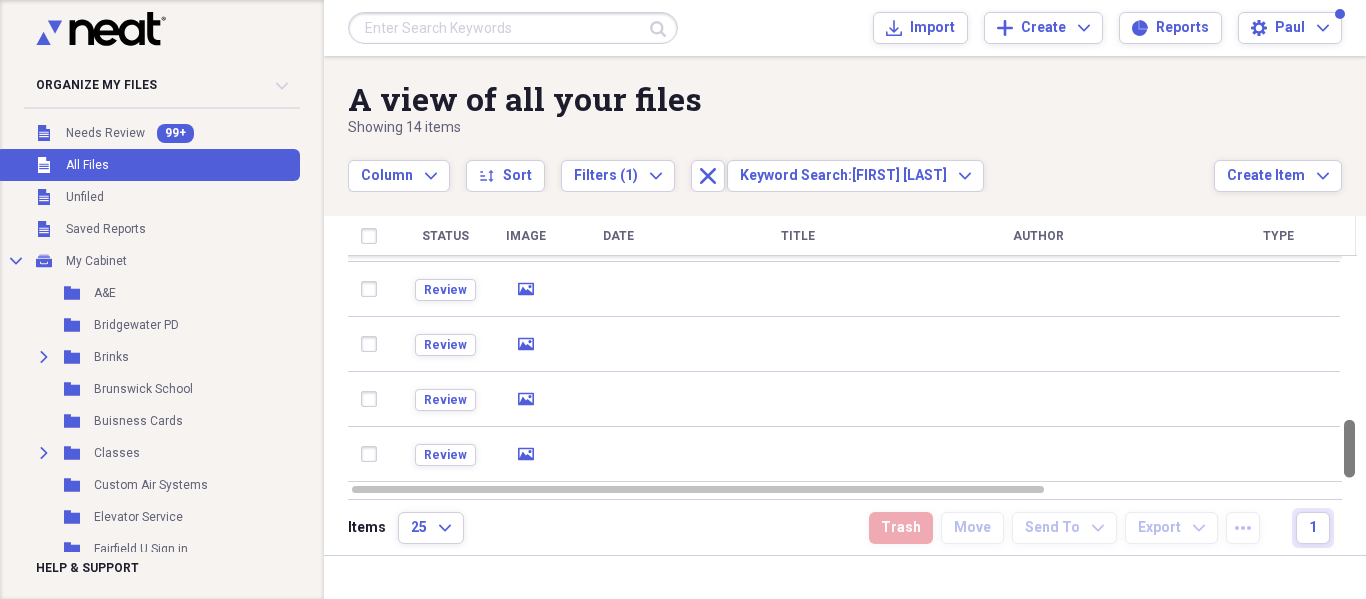 click at bounding box center [1349, 369] 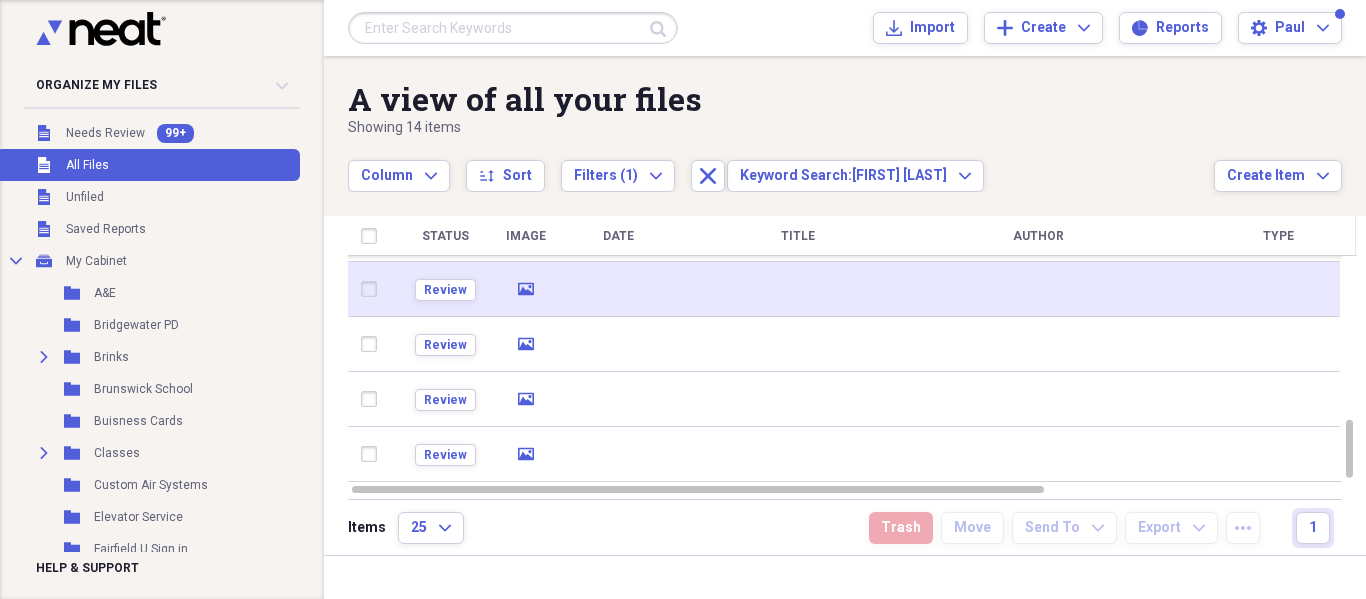 click at bounding box center [1038, 289] 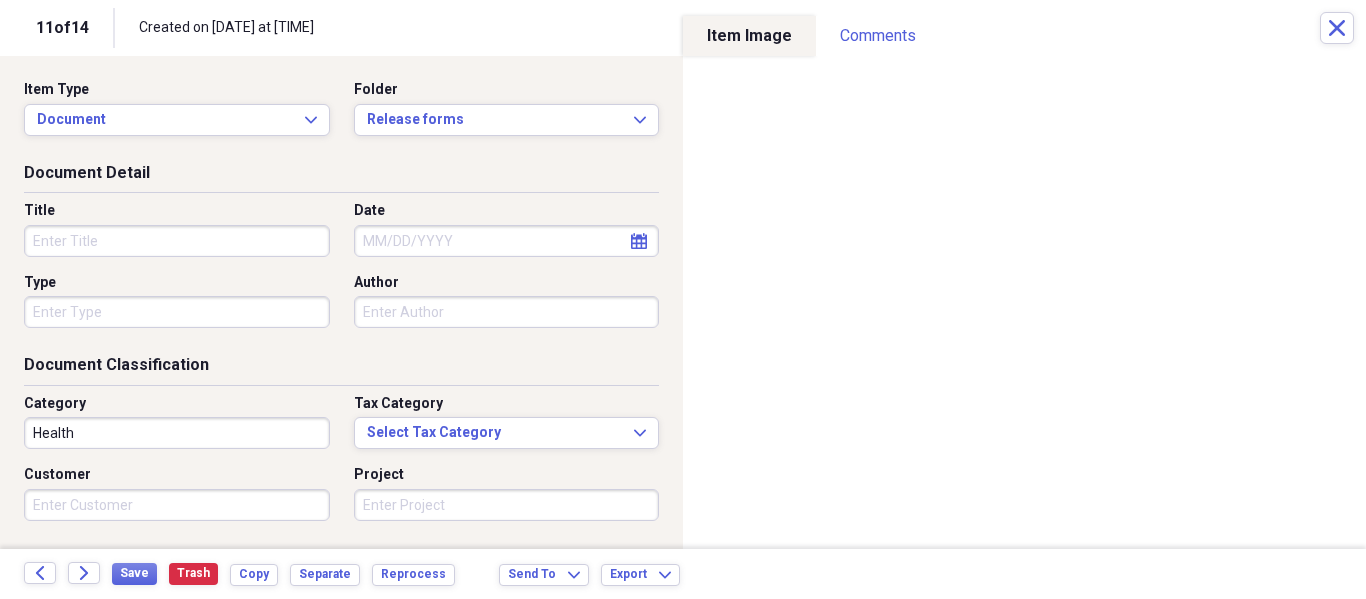 select on "7" 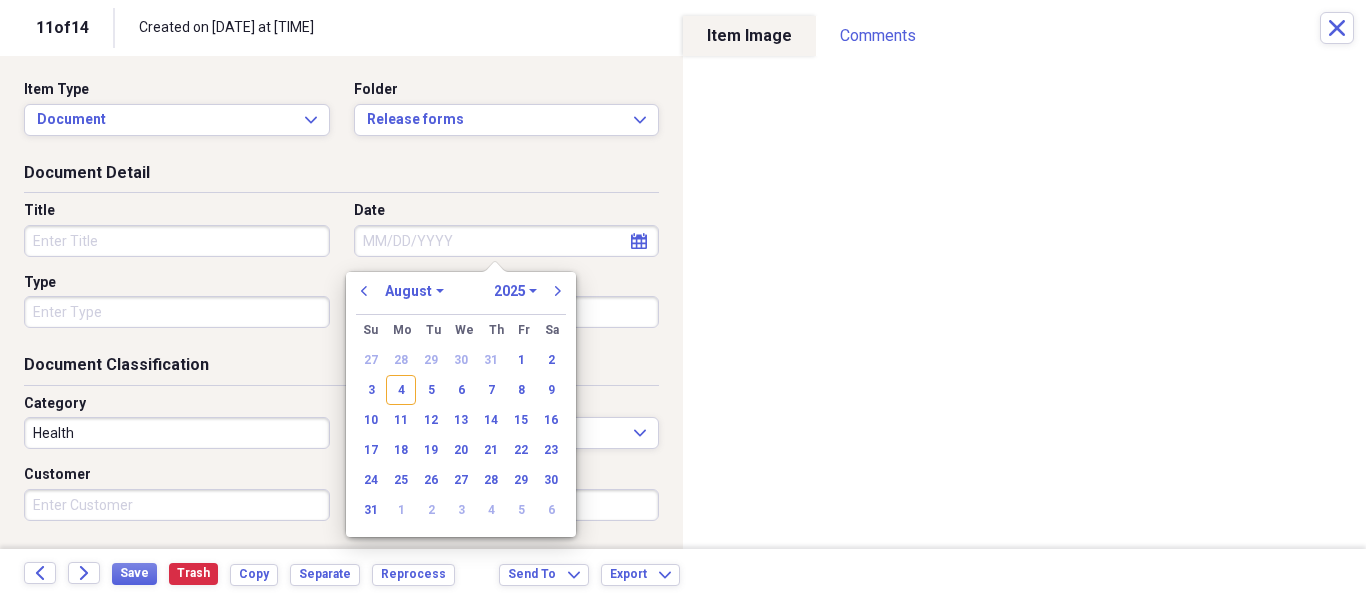 click on "Date" at bounding box center (507, 241) 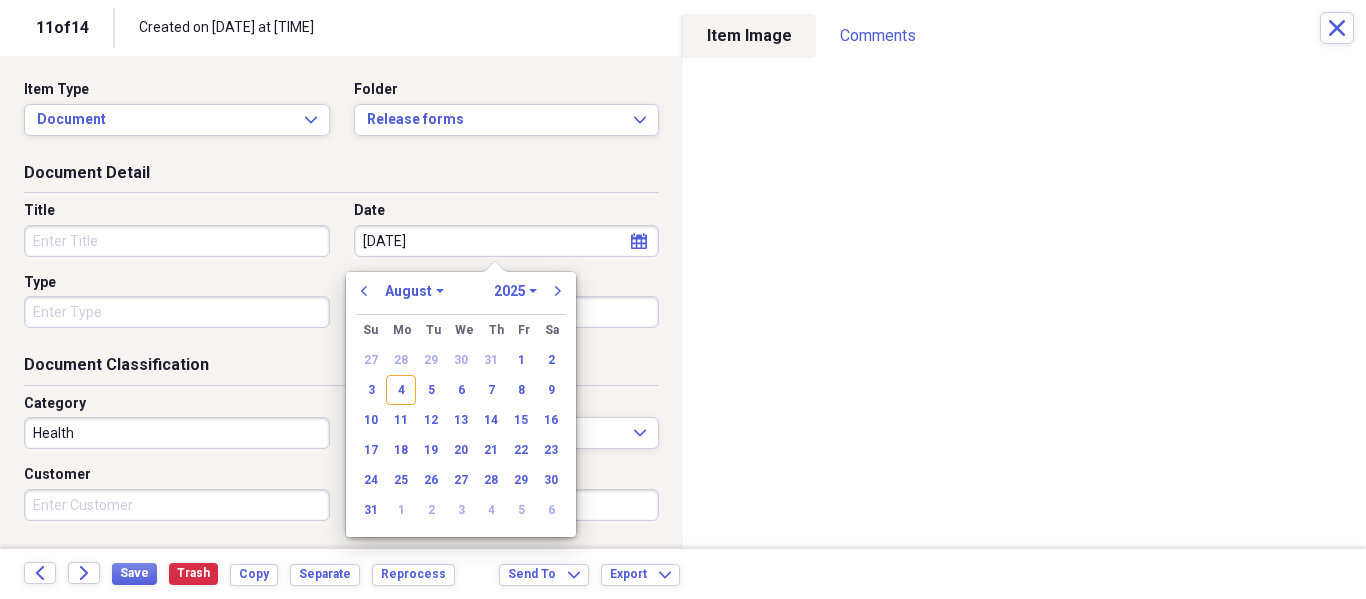 type on "09 24 20" 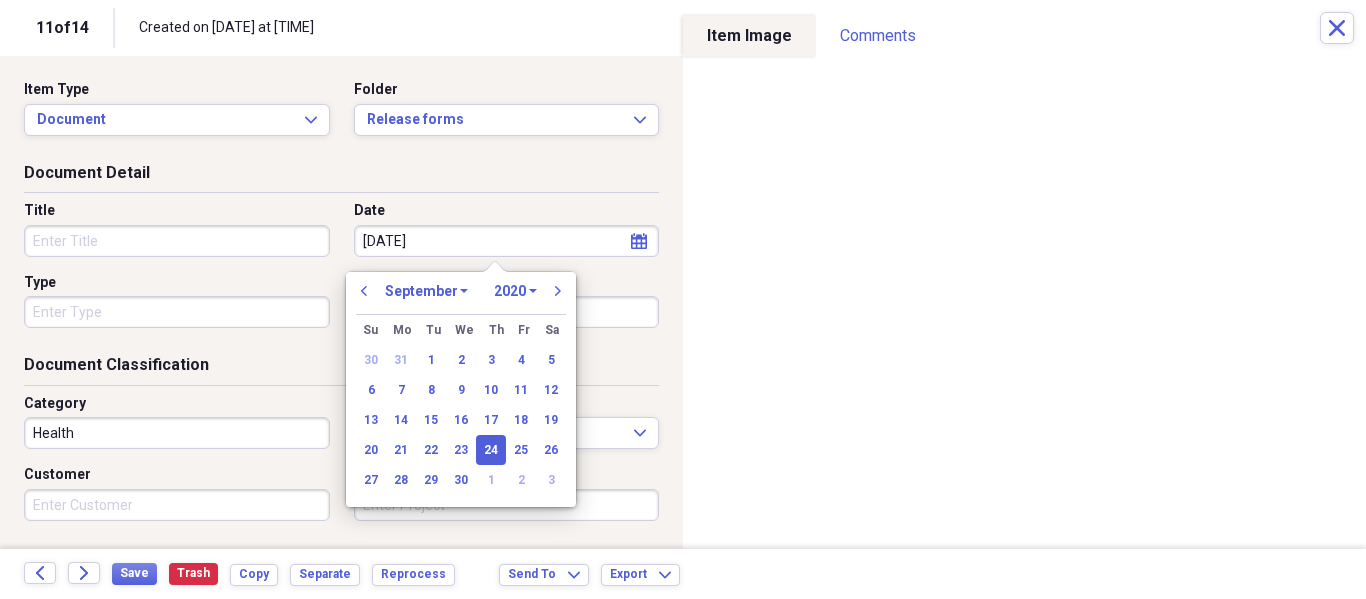 type on "09/24/2020" 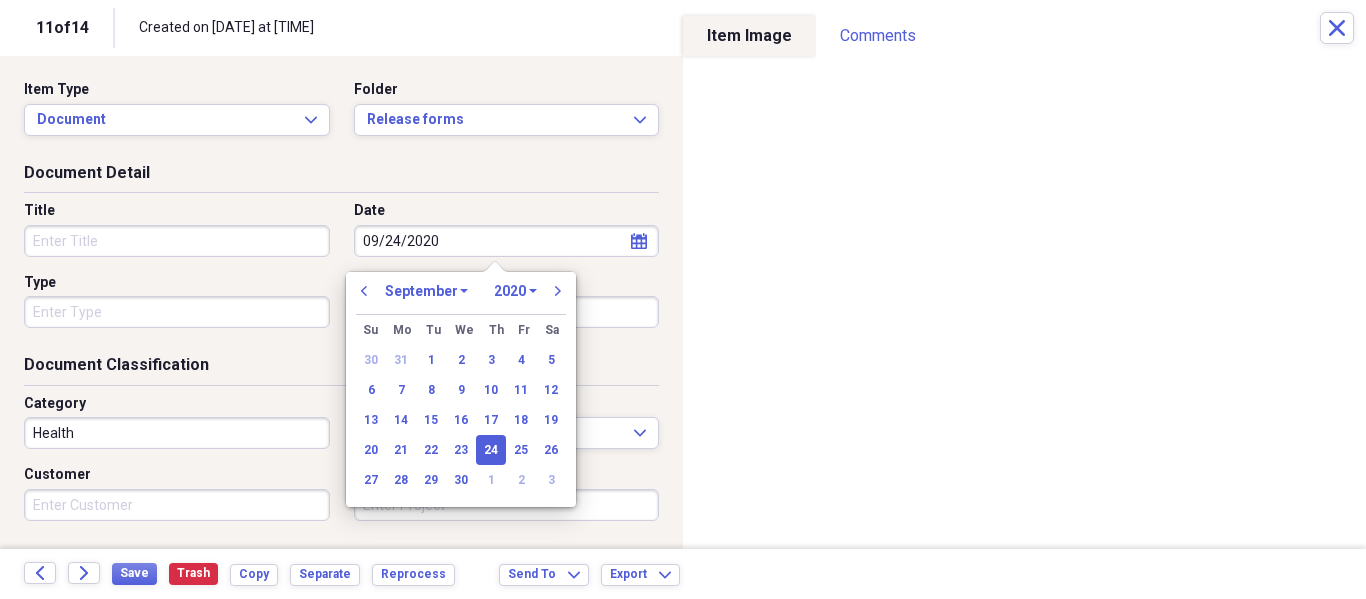 click on "24" at bounding box center (491, 450) 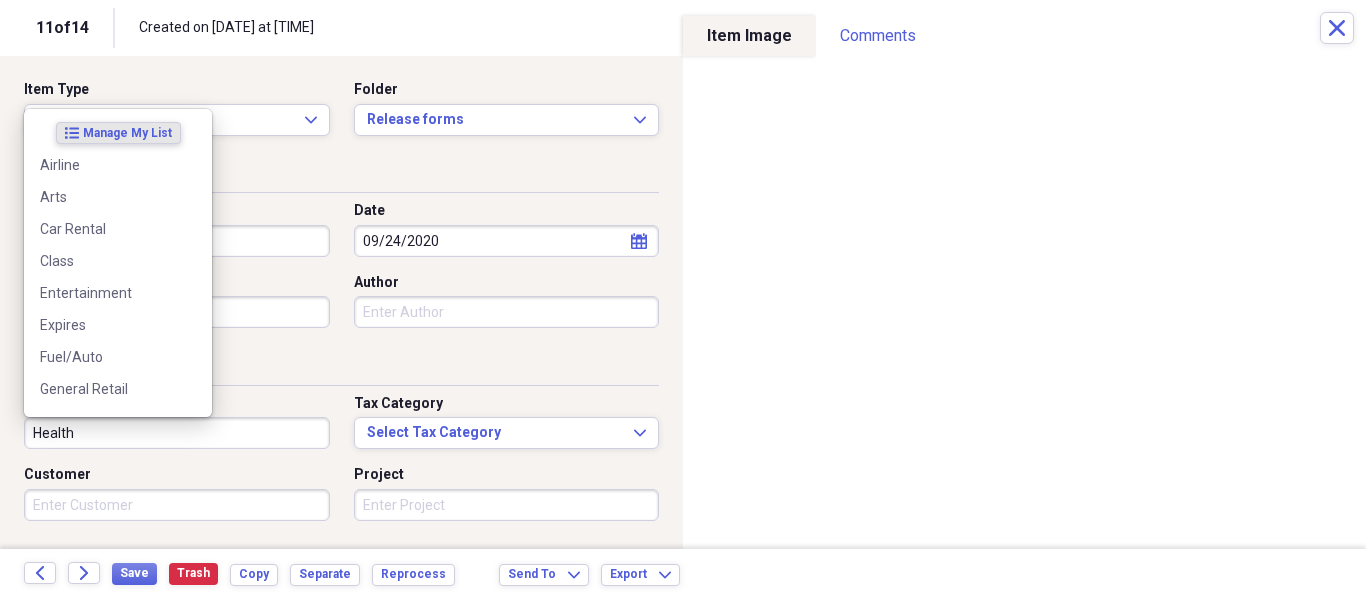 click on "Health" at bounding box center [177, 433] 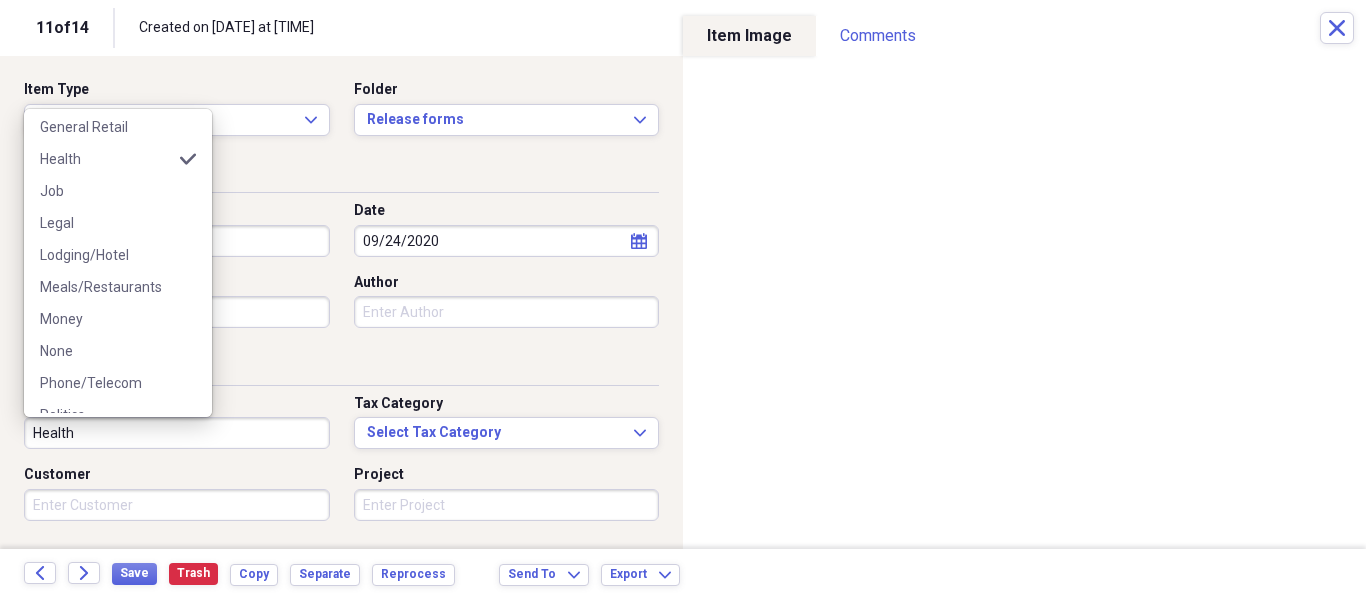 scroll, scrollTop: 524, scrollLeft: 0, axis: vertical 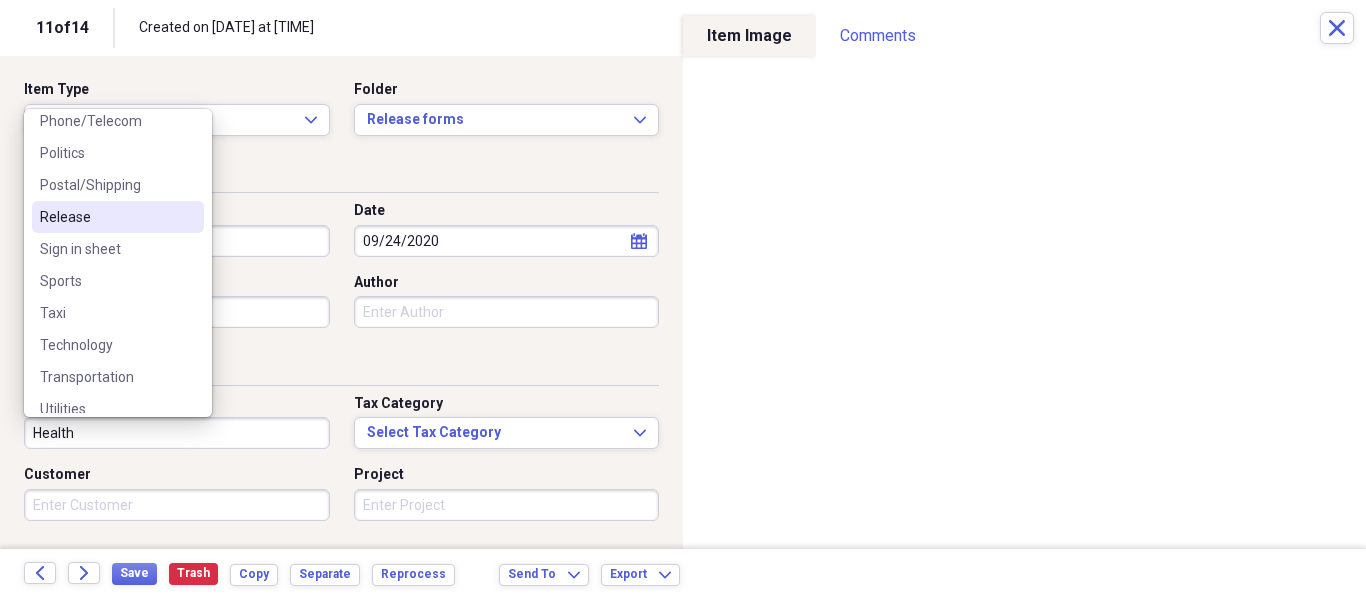 click on "Release" at bounding box center (106, 217) 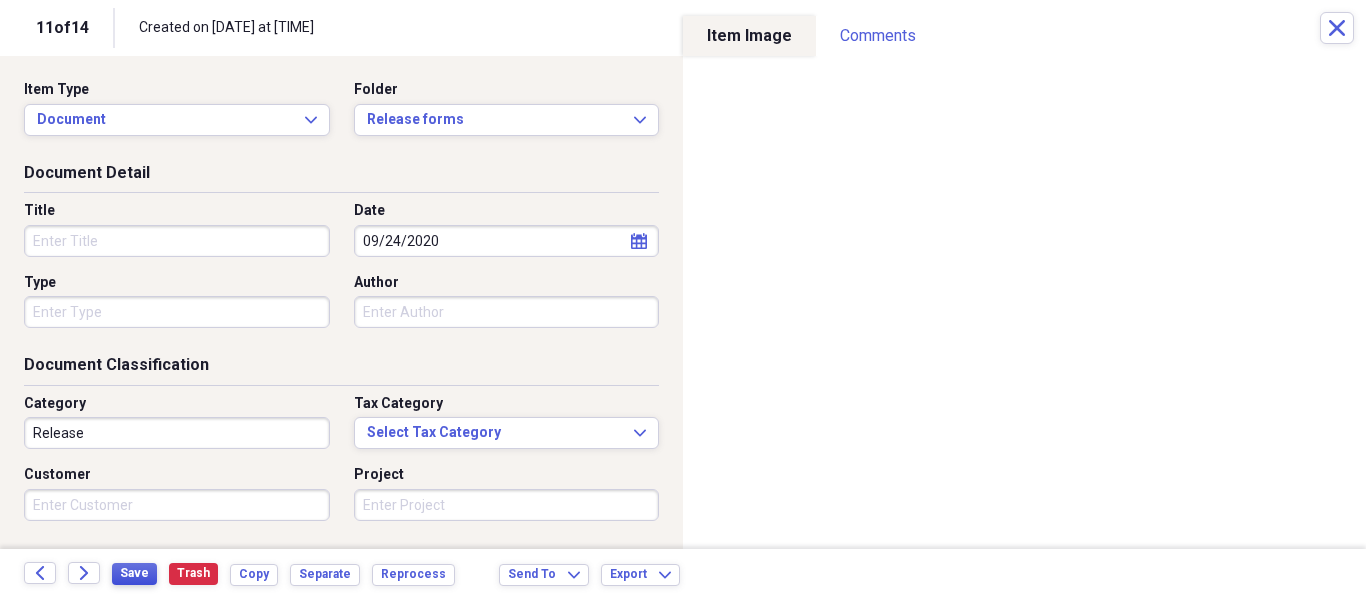 click on "Save" at bounding box center (134, 573) 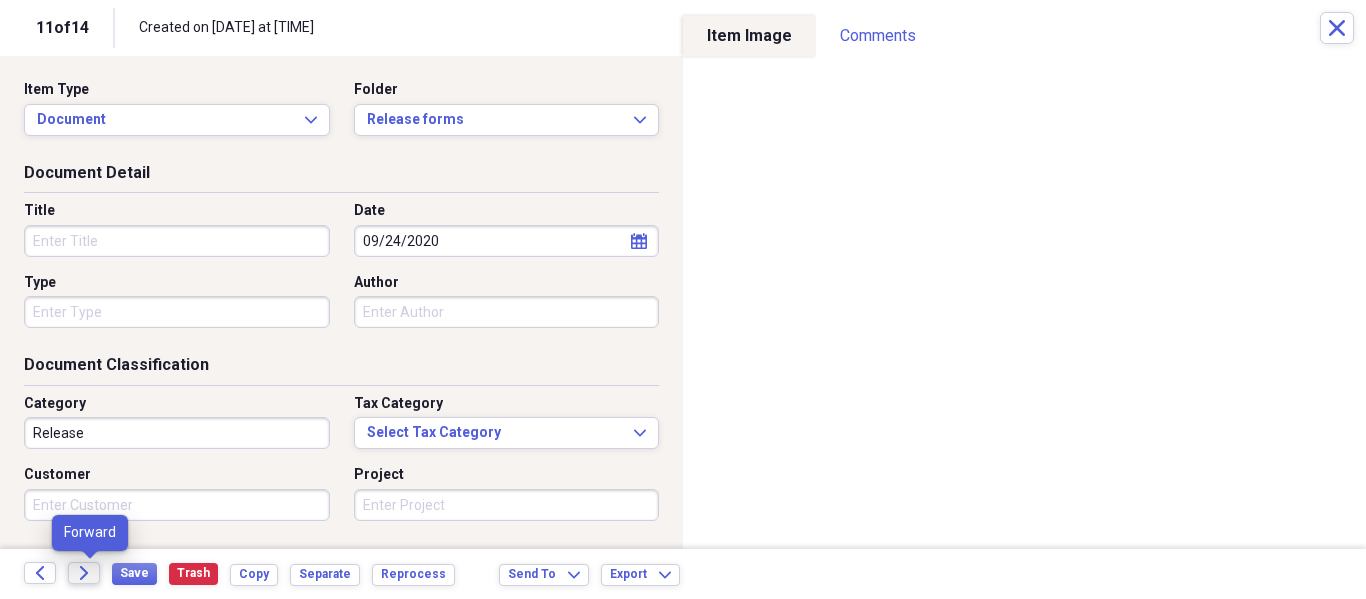click 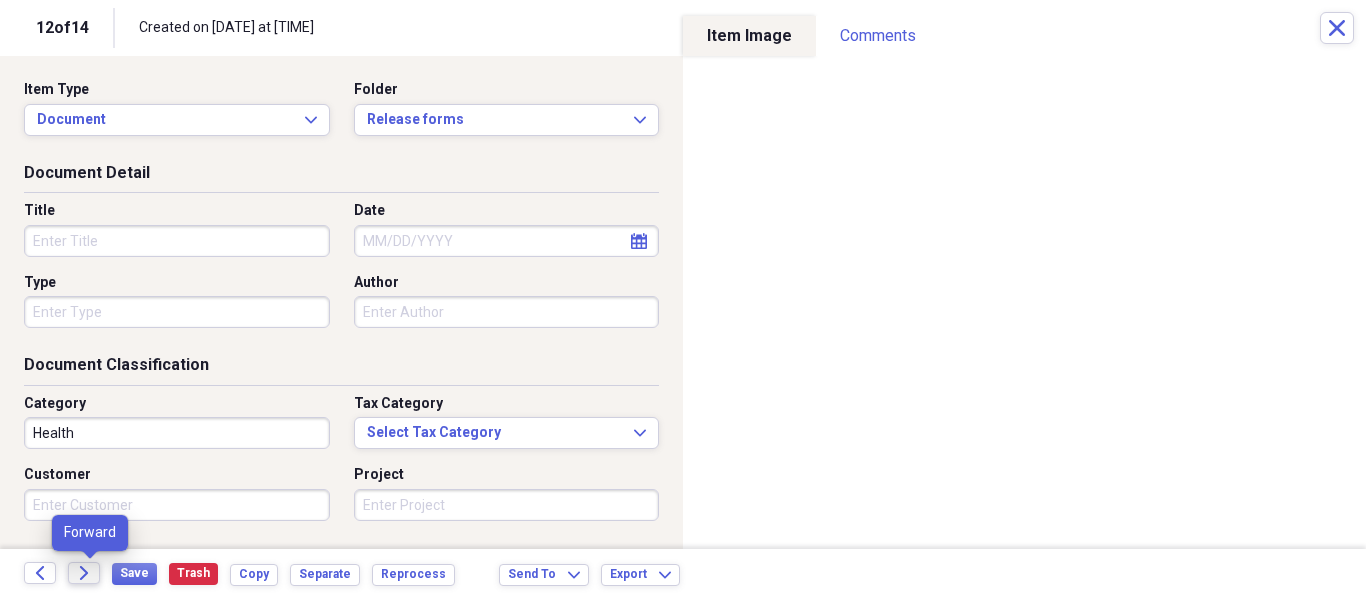 click on "Forward" at bounding box center [84, 573] 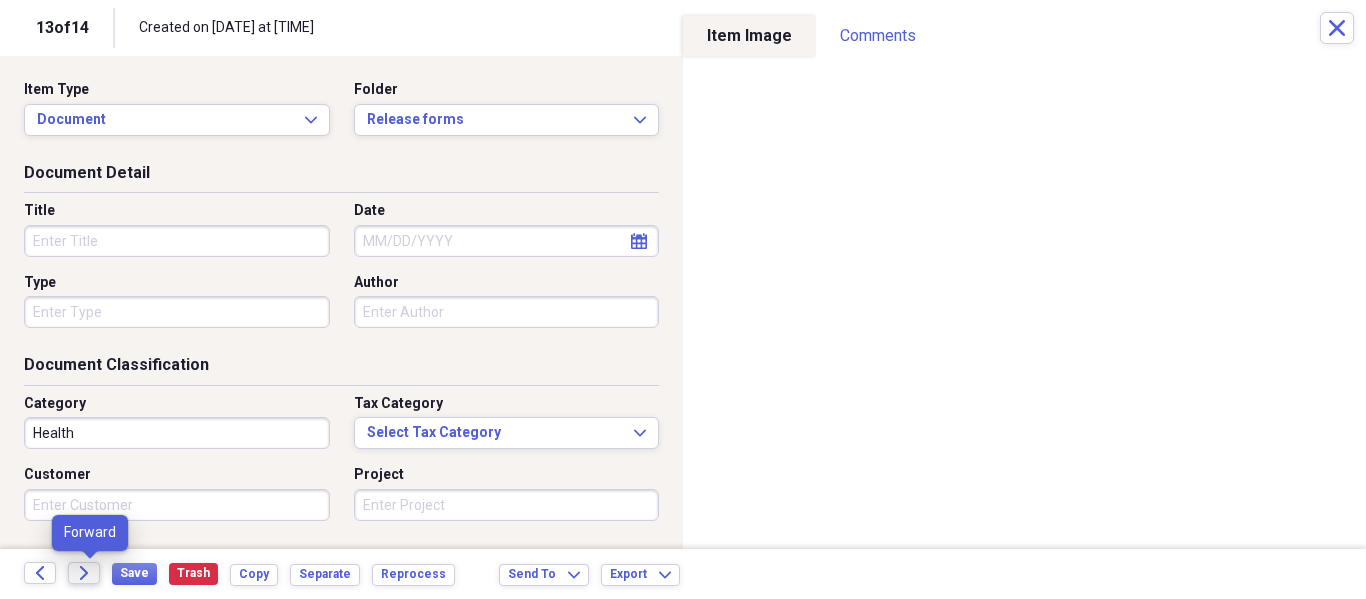click on "Forward" 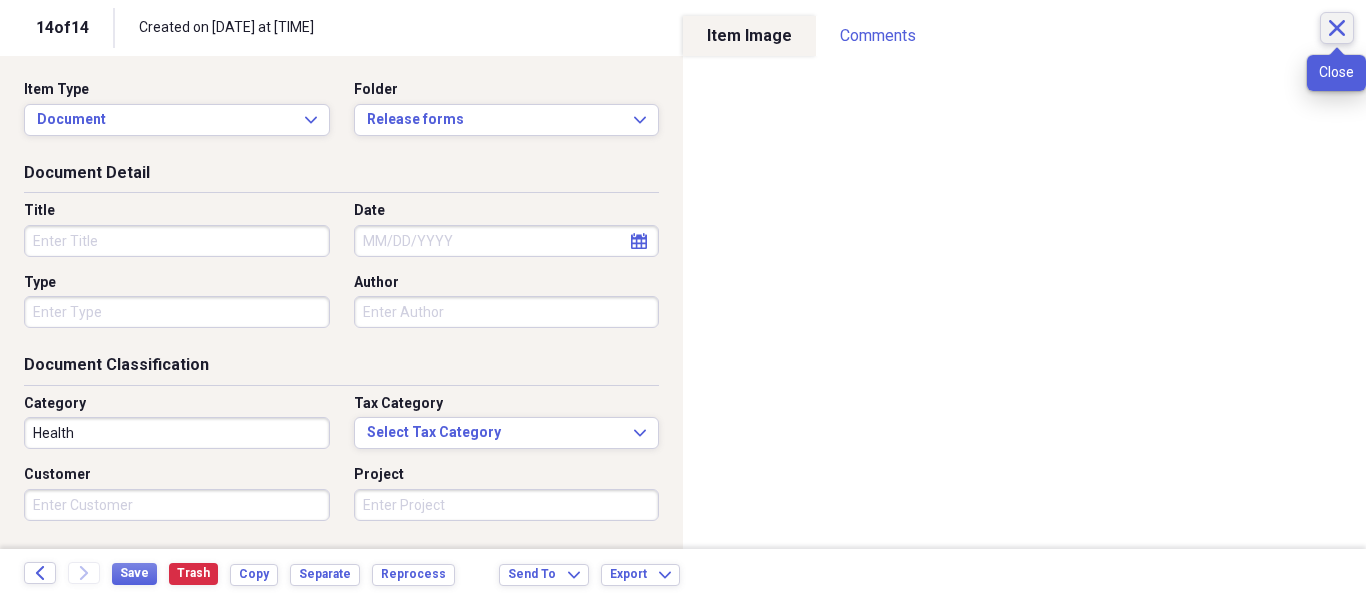 click on "Close" at bounding box center (1337, 28) 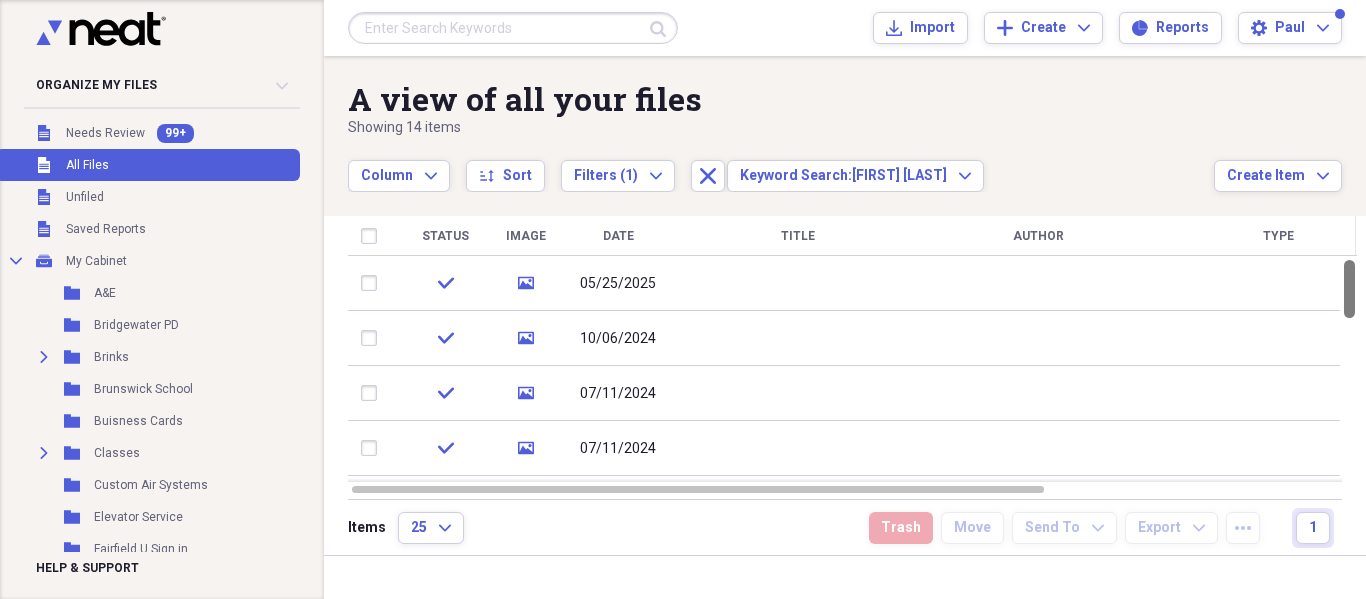 click at bounding box center [1349, 369] 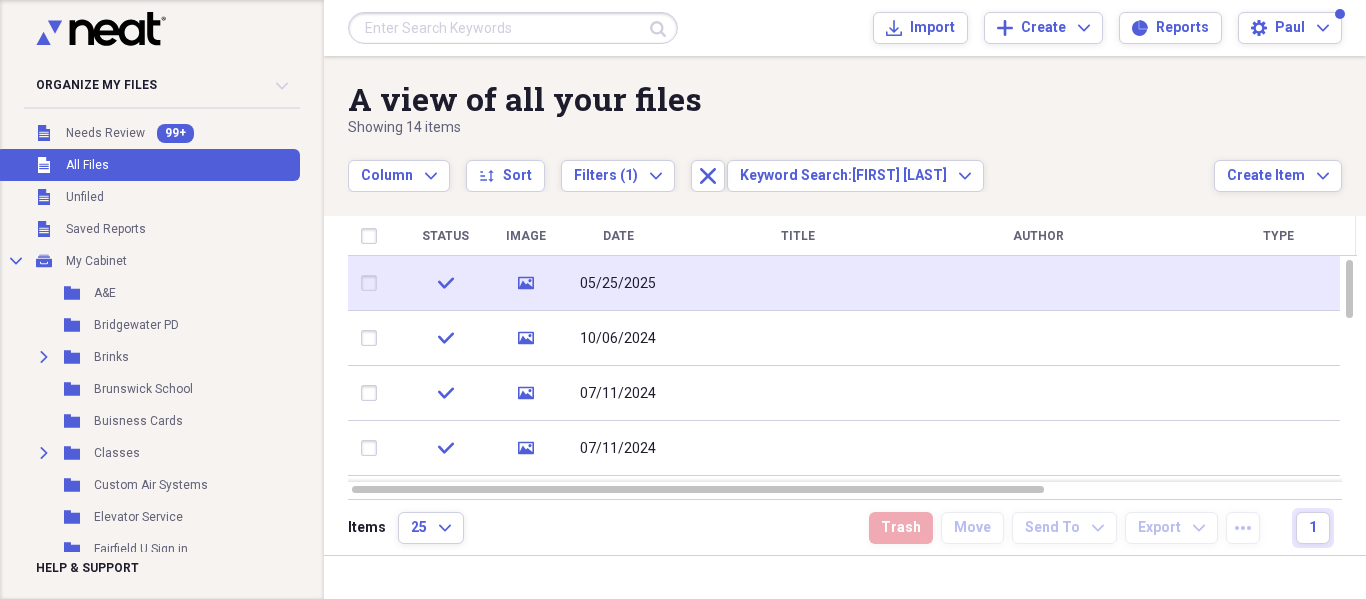 click at bounding box center [1038, 283] 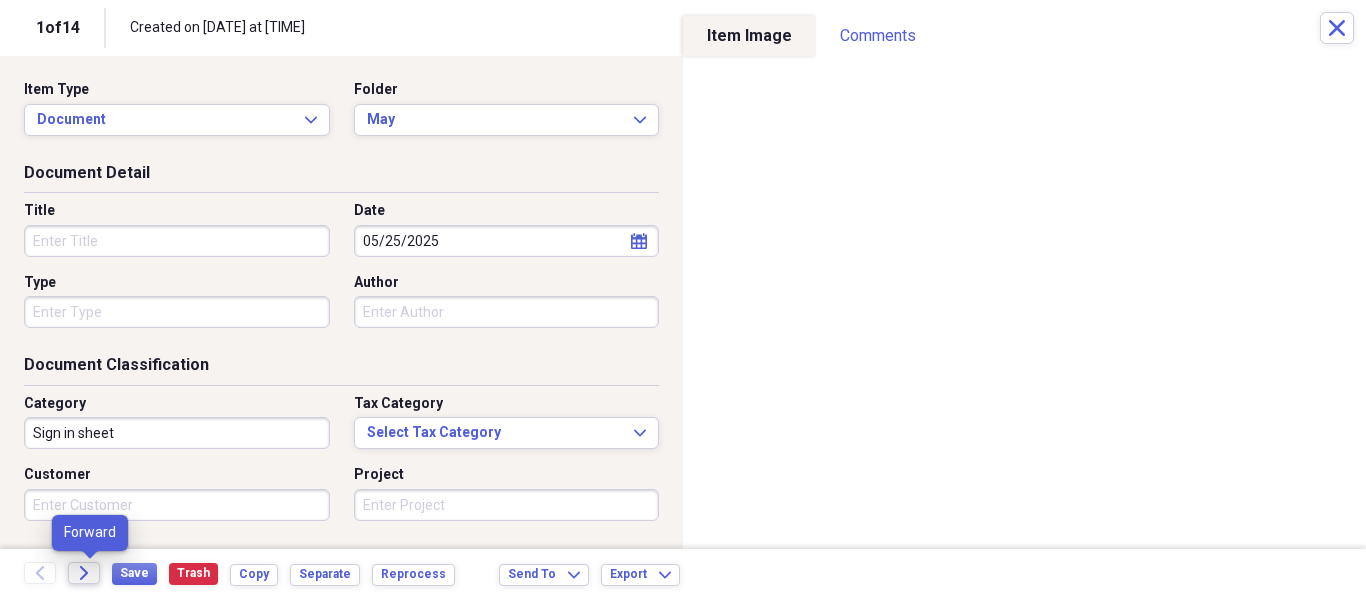 click on "Forward" 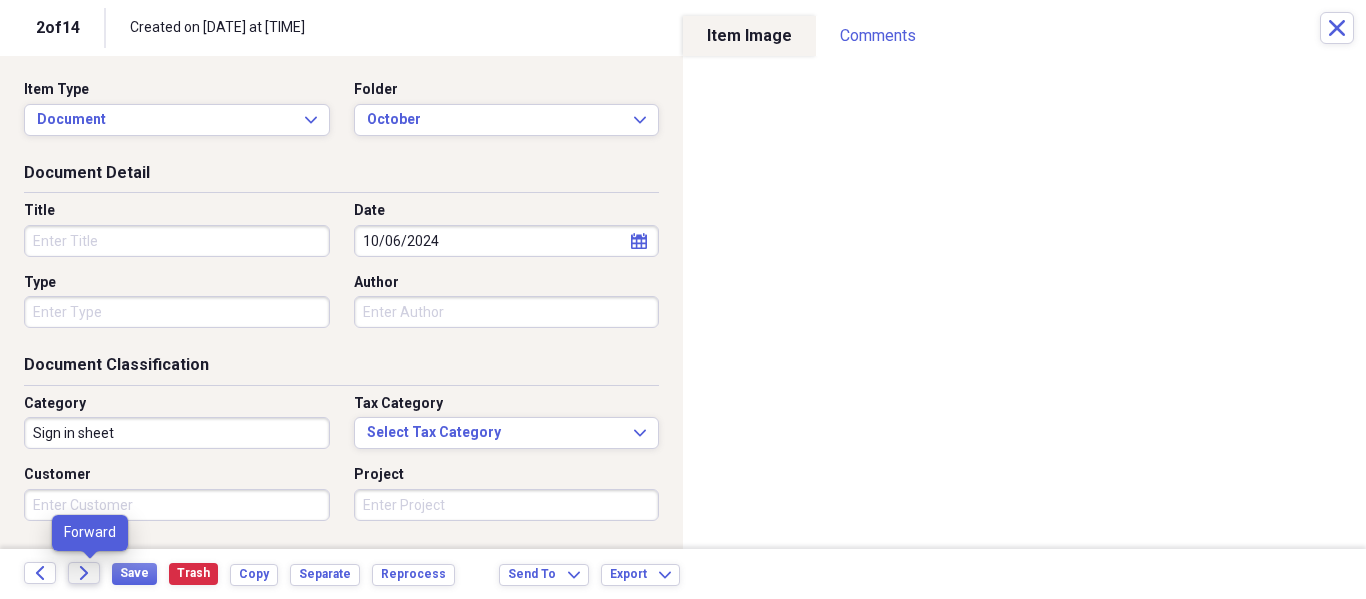 click on "Forward" 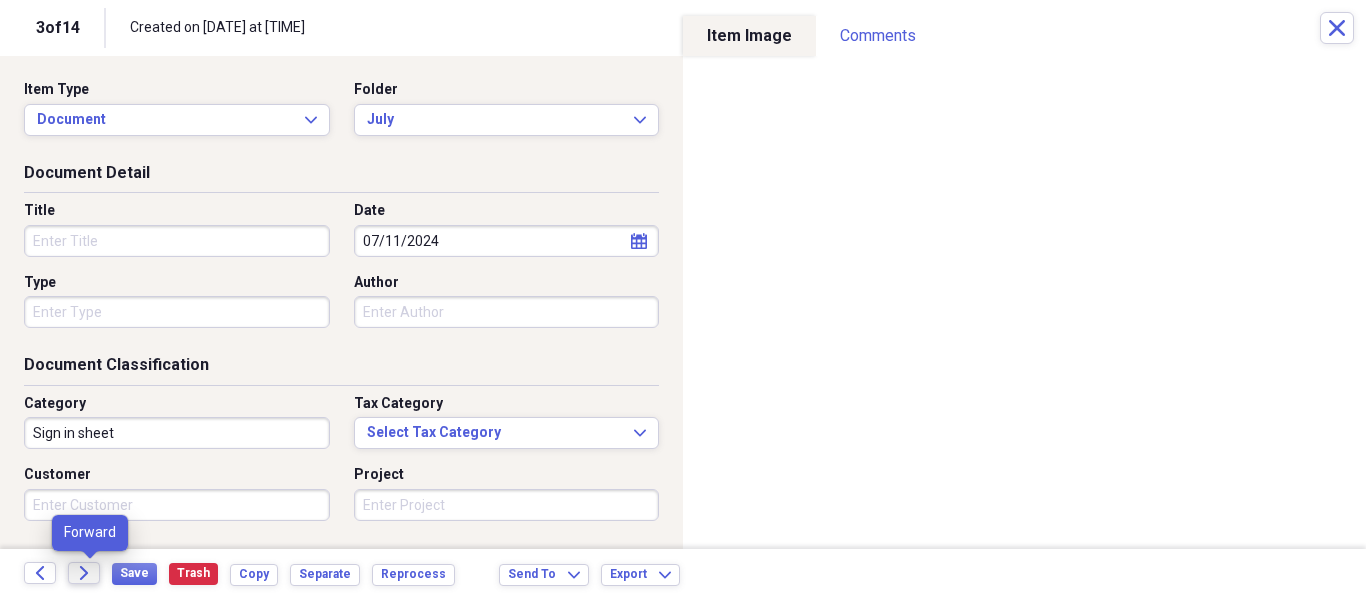 click on "Forward" 